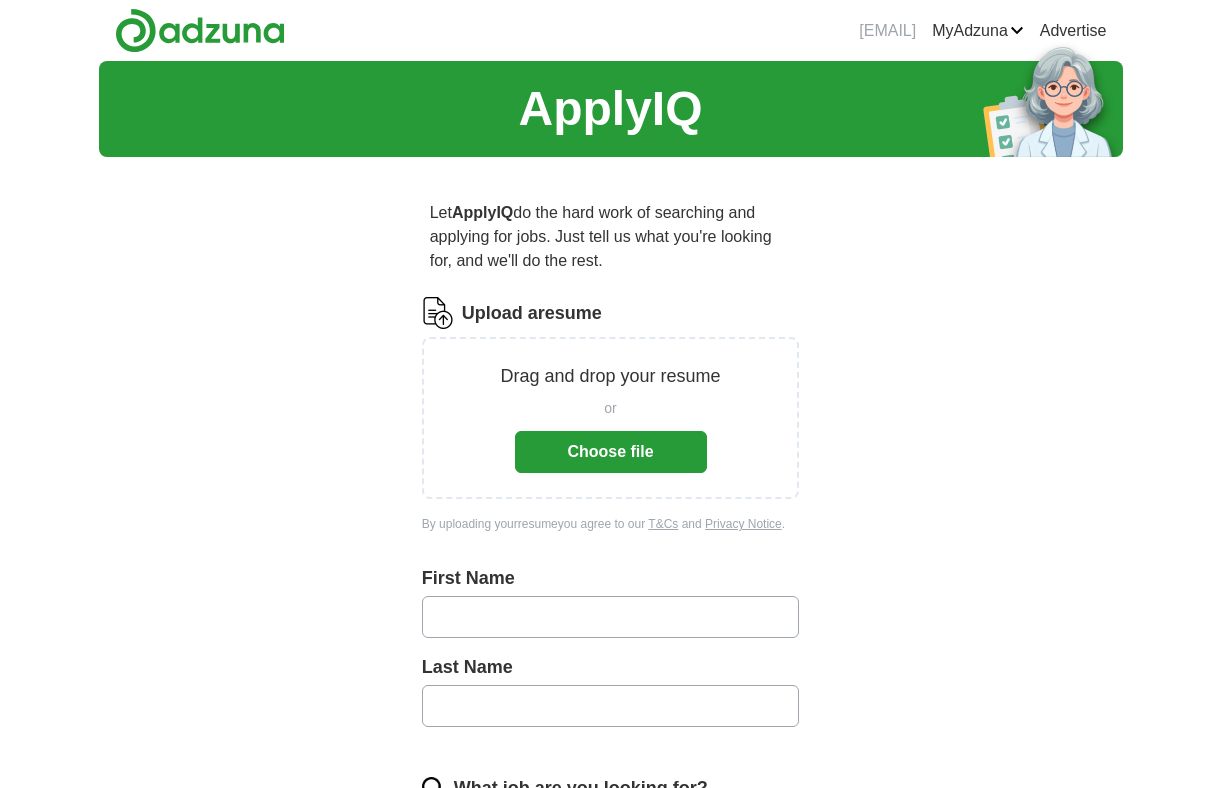 scroll, scrollTop: 0, scrollLeft: 0, axis: both 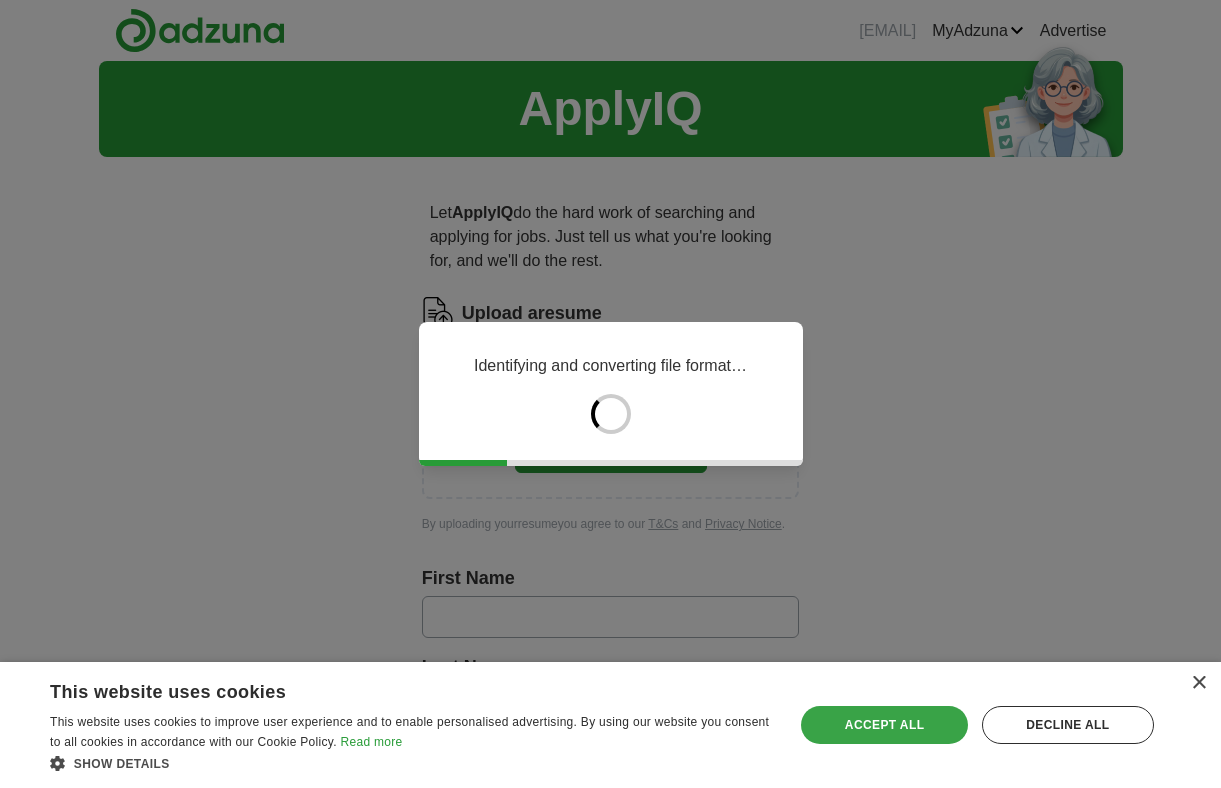 click on "Accept all" at bounding box center [884, 725] 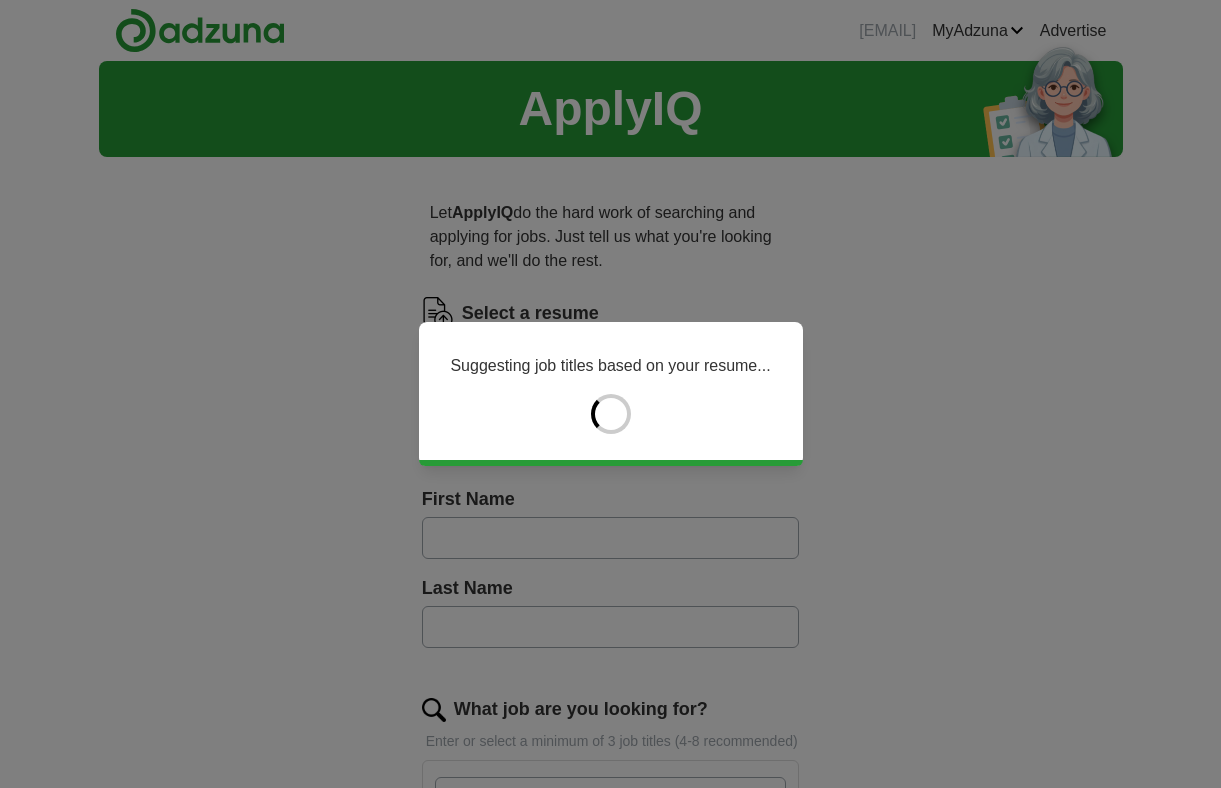 type on "******" 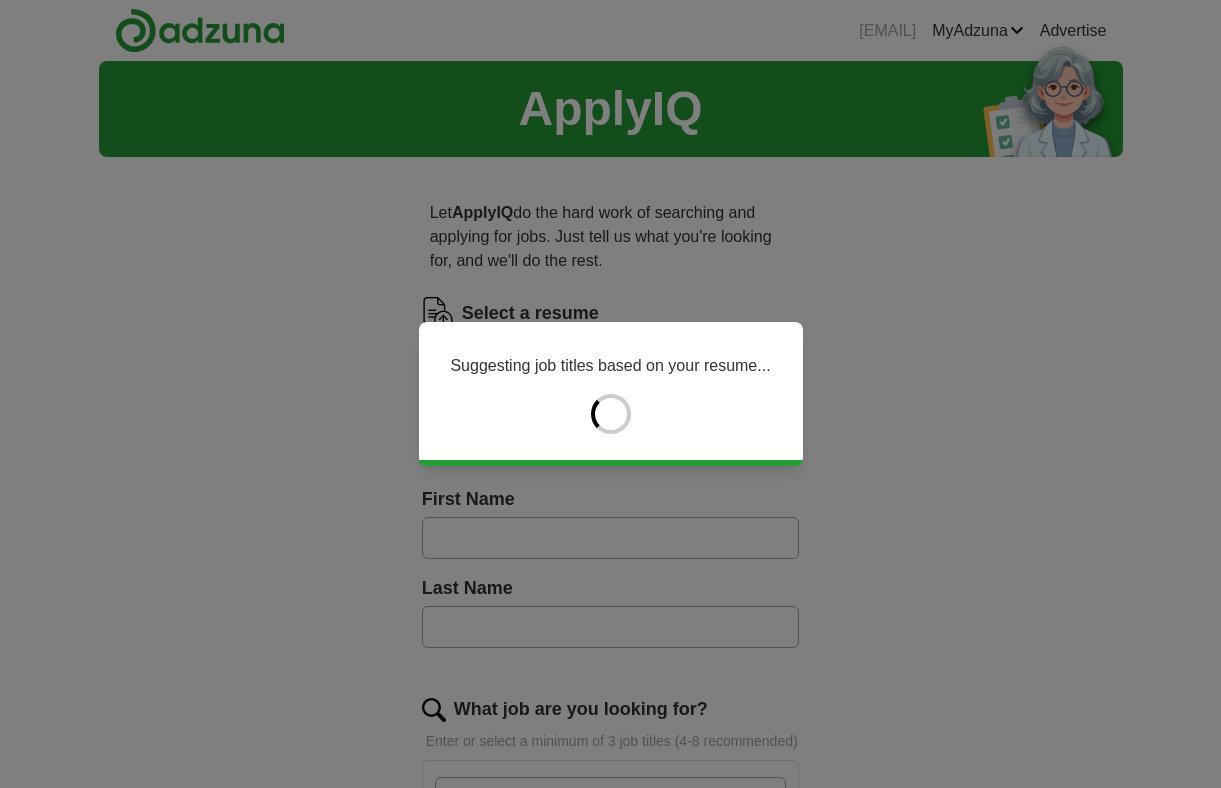 type on "****" 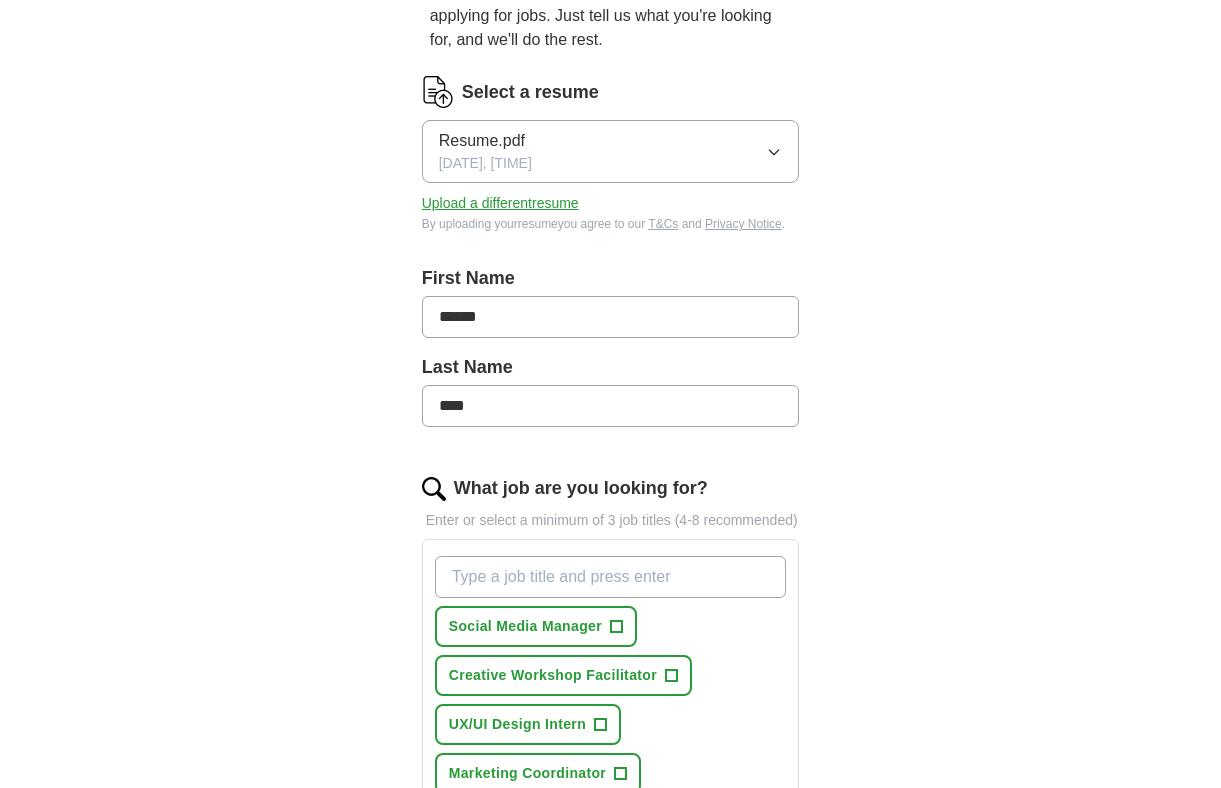 scroll, scrollTop: 528, scrollLeft: 0, axis: vertical 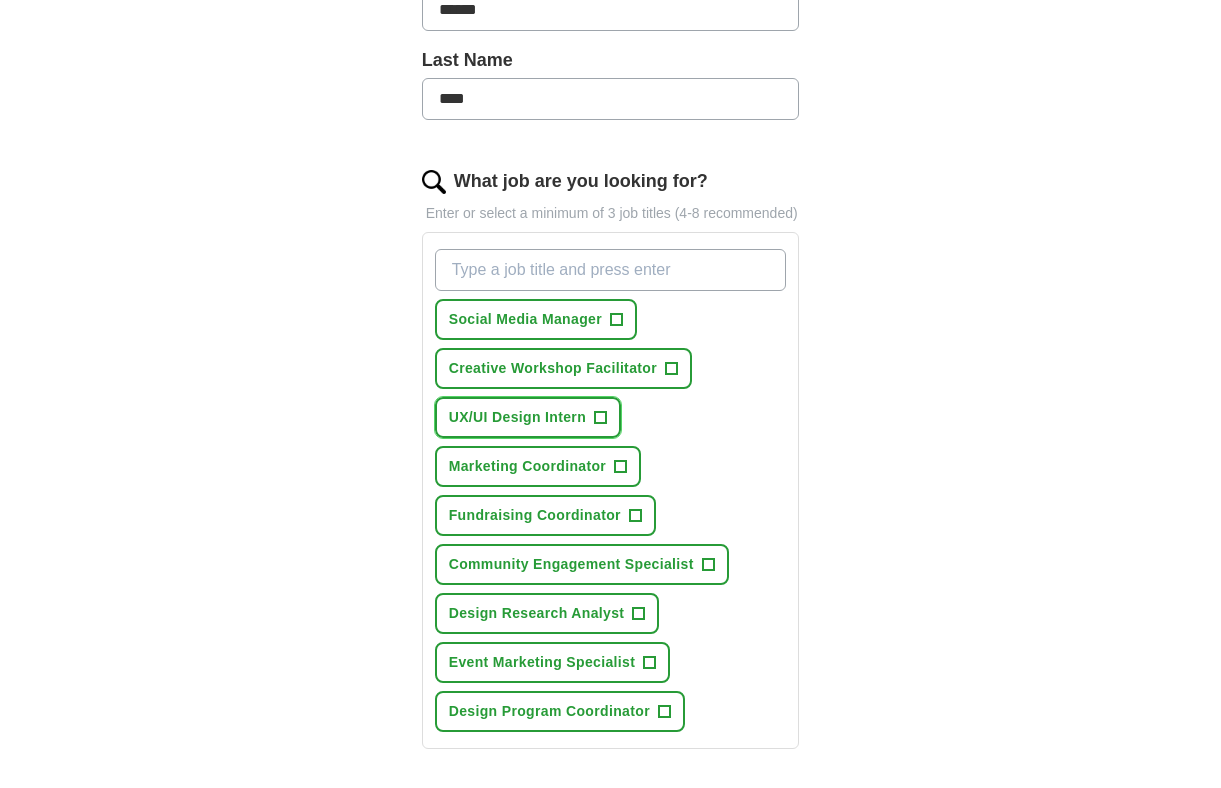 click on "+" at bounding box center [601, 418] 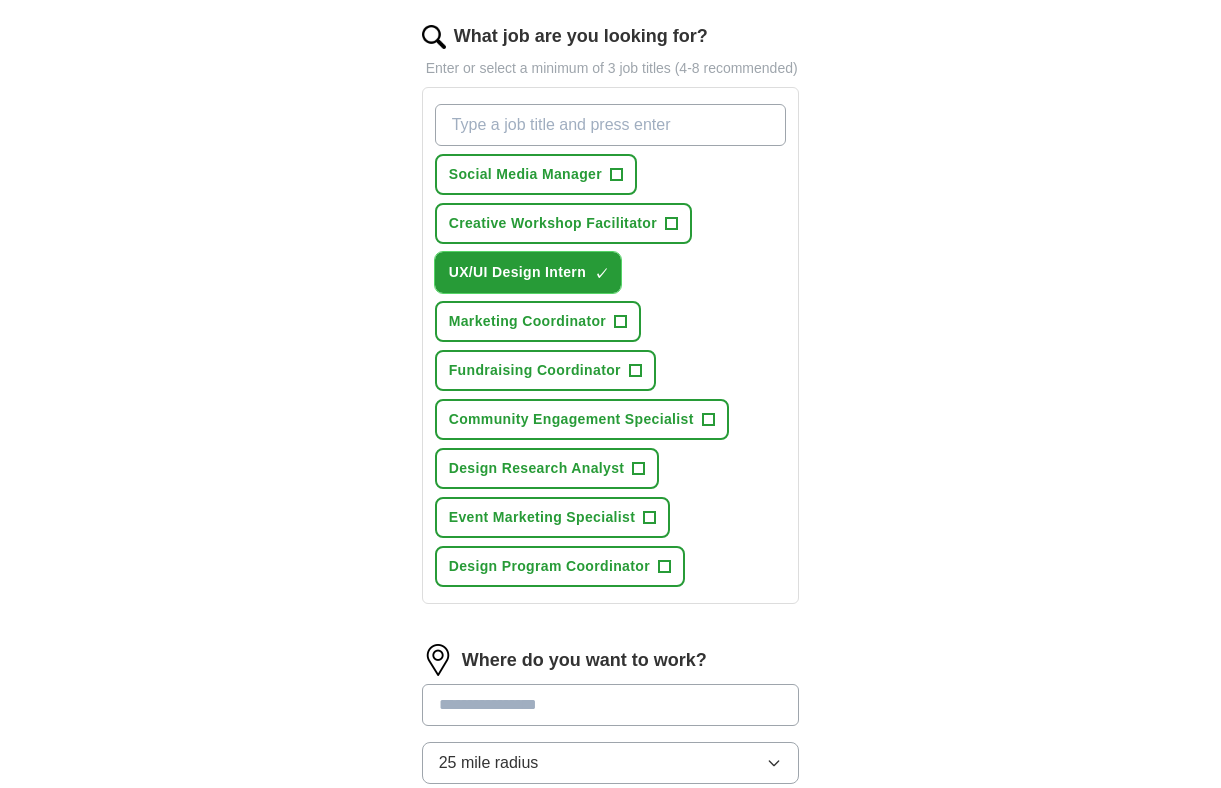 scroll, scrollTop: 653, scrollLeft: 0, axis: vertical 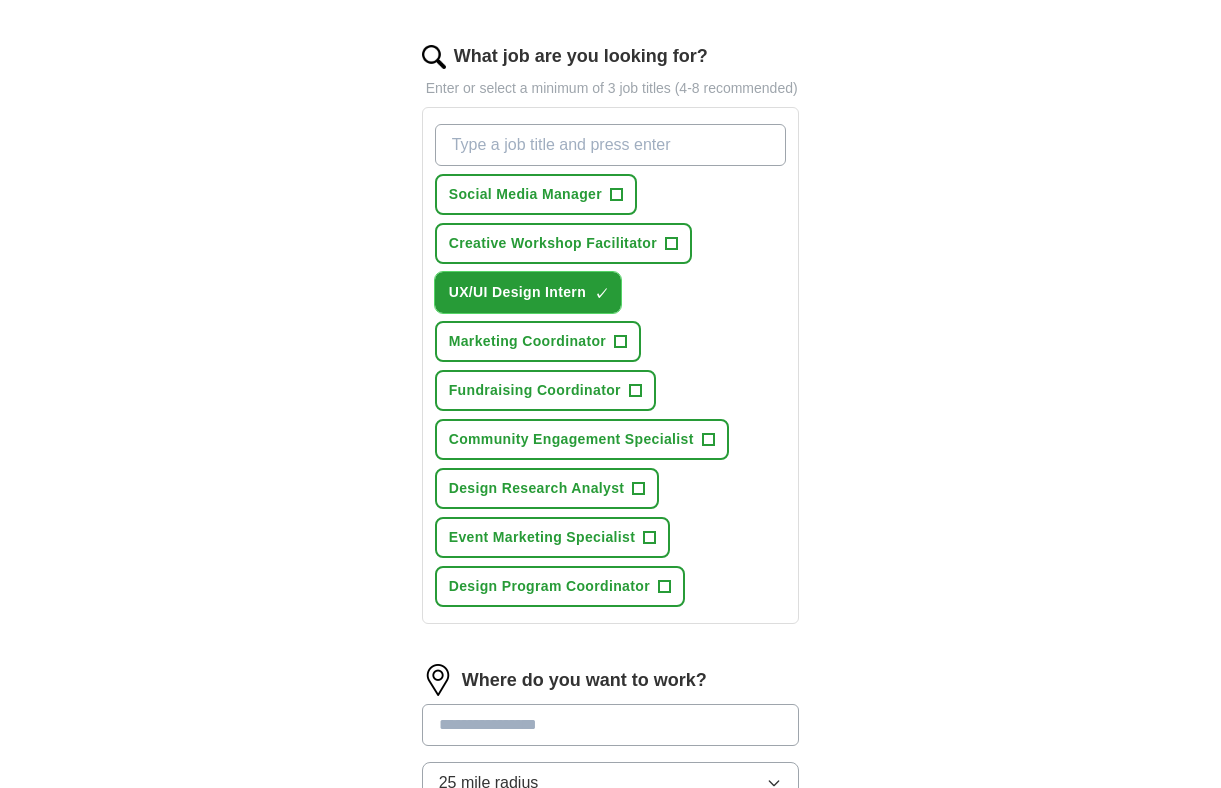 click on "×" at bounding box center [0, 0] 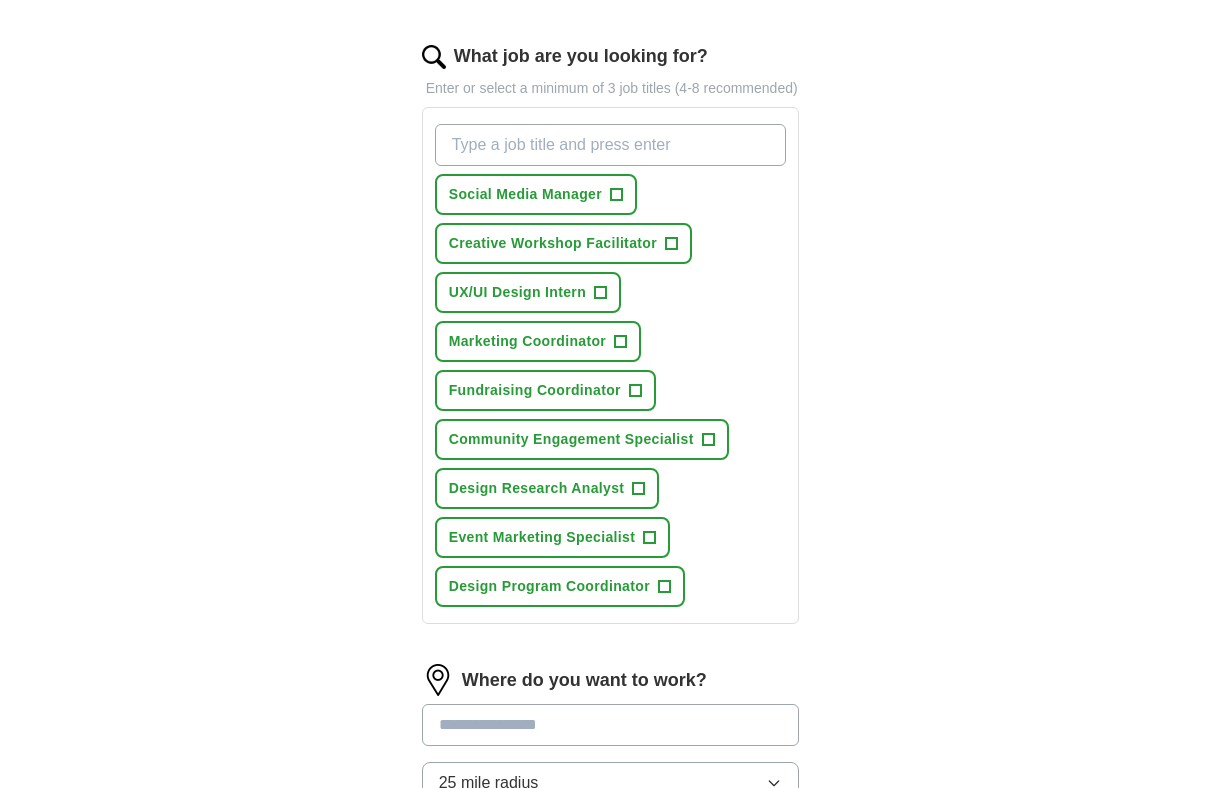click on "What job are you looking for?" at bounding box center [611, 145] 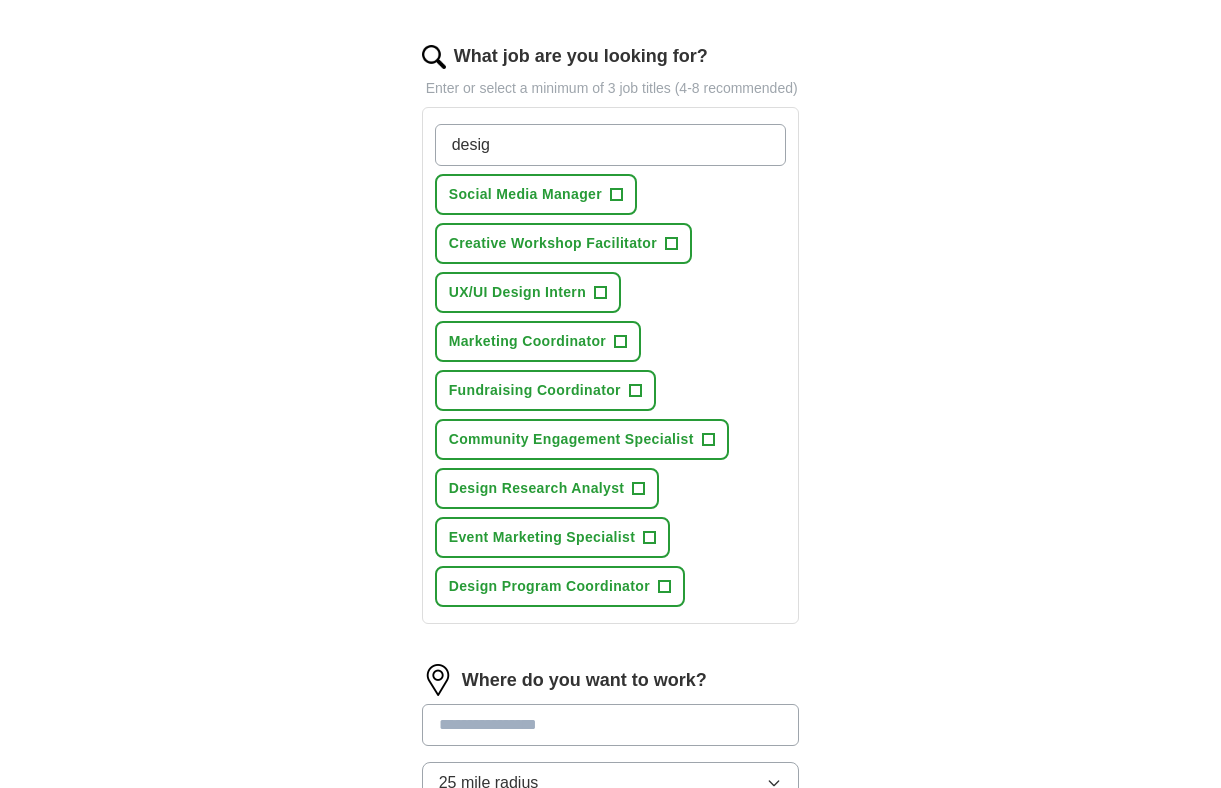 type on "design" 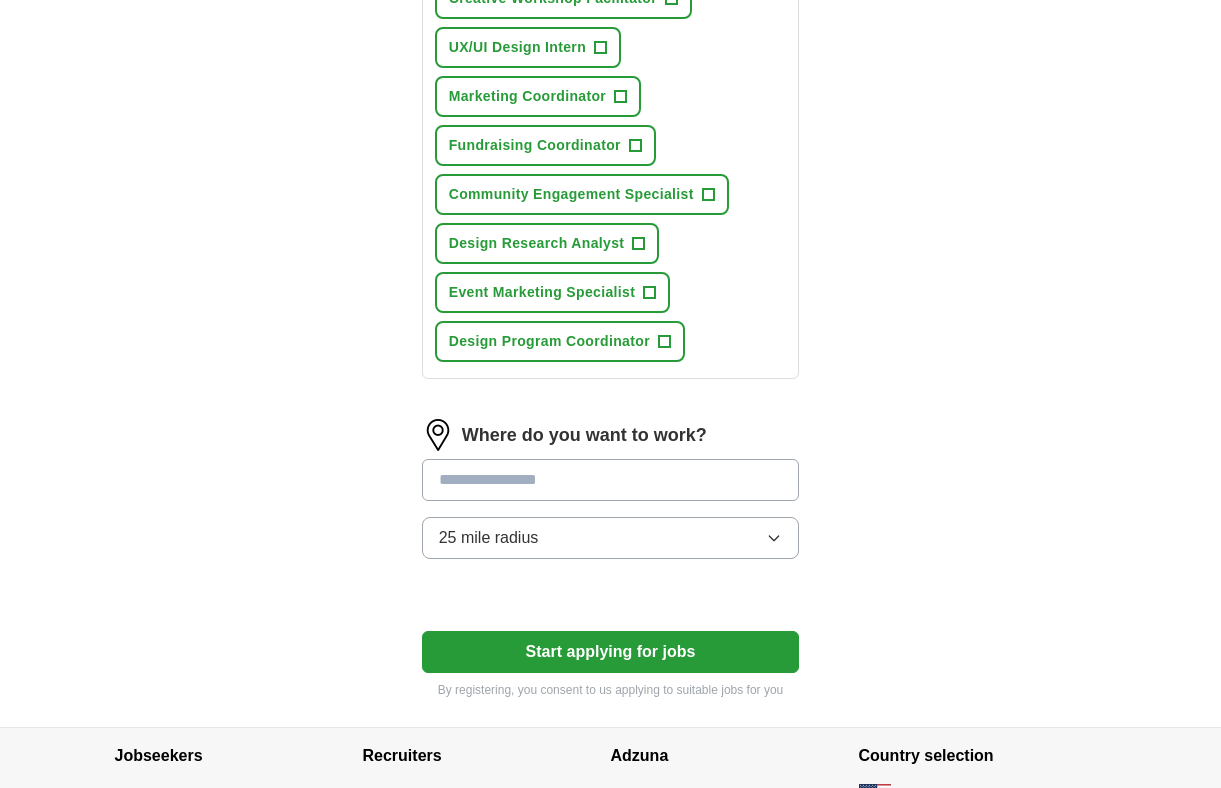 scroll, scrollTop: 1060, scrollLeft: 0, axis: vertical 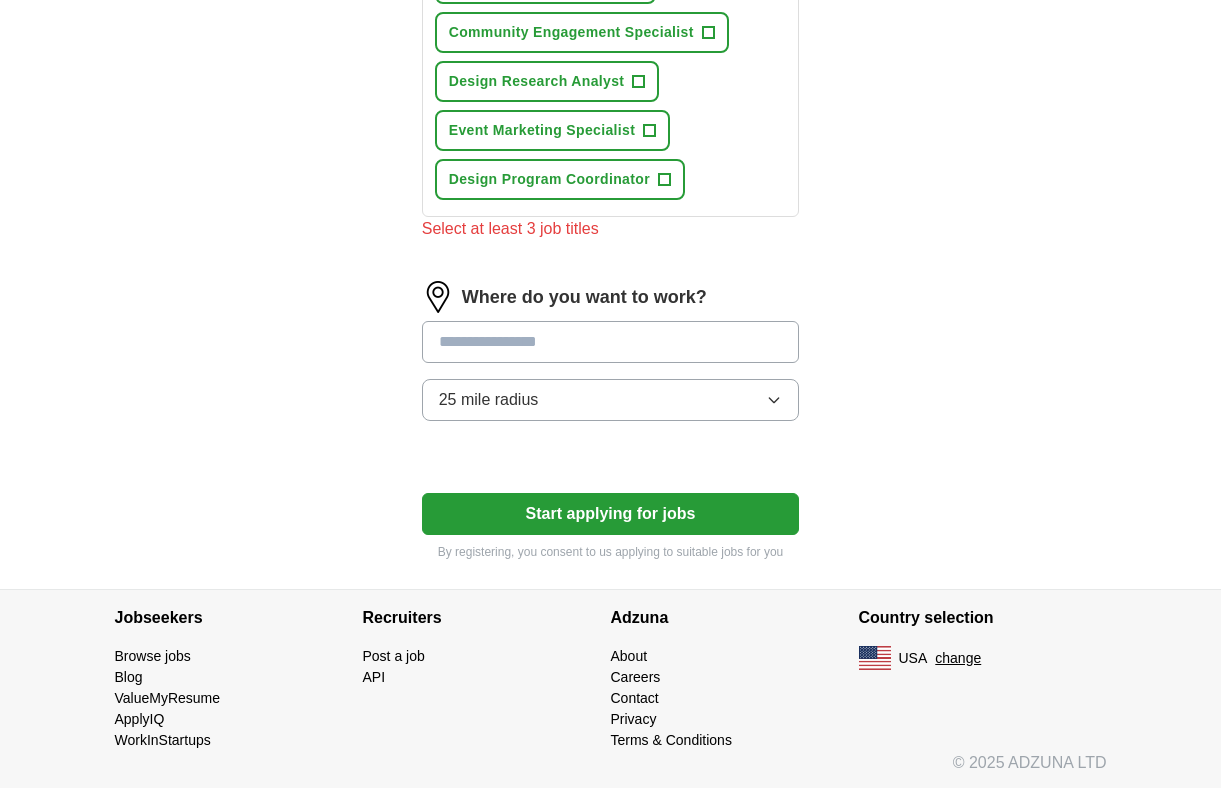 click at bounding box center [611, 342] 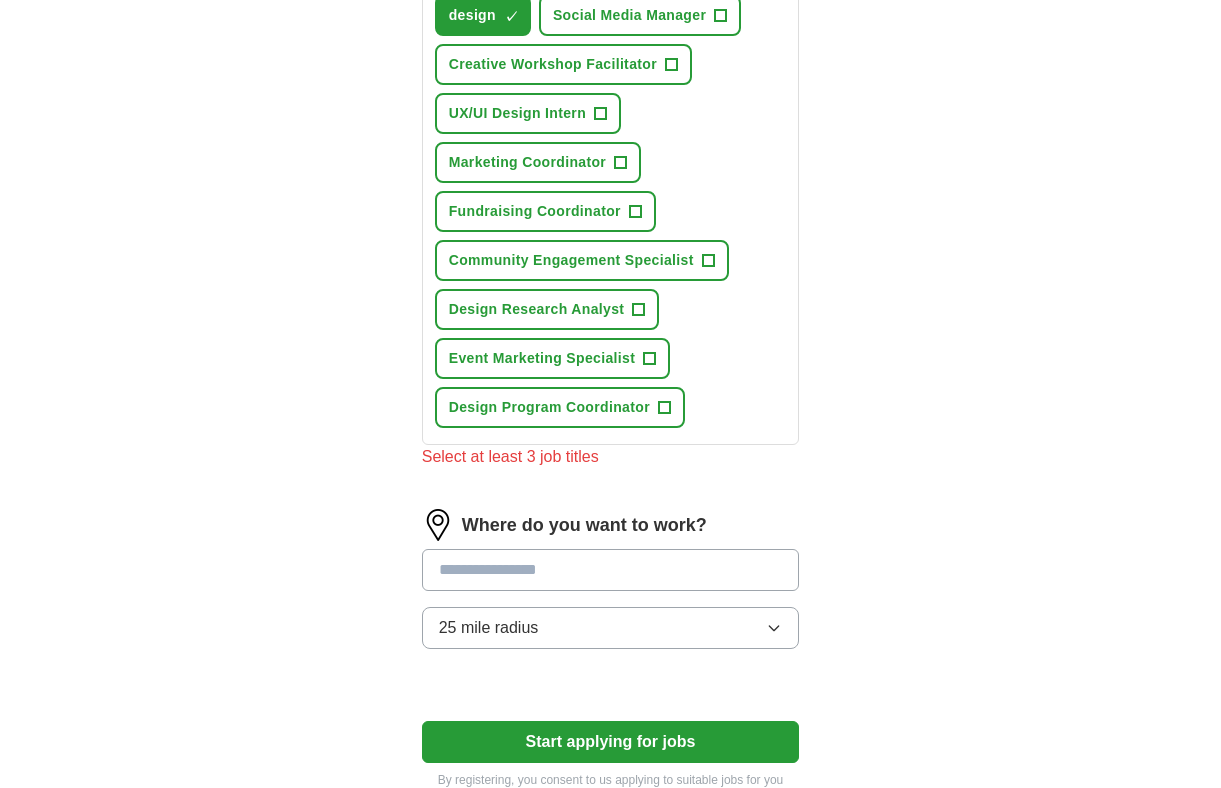 scroll, scrollTop: 817, scrollLeft: 0, axis: vertical 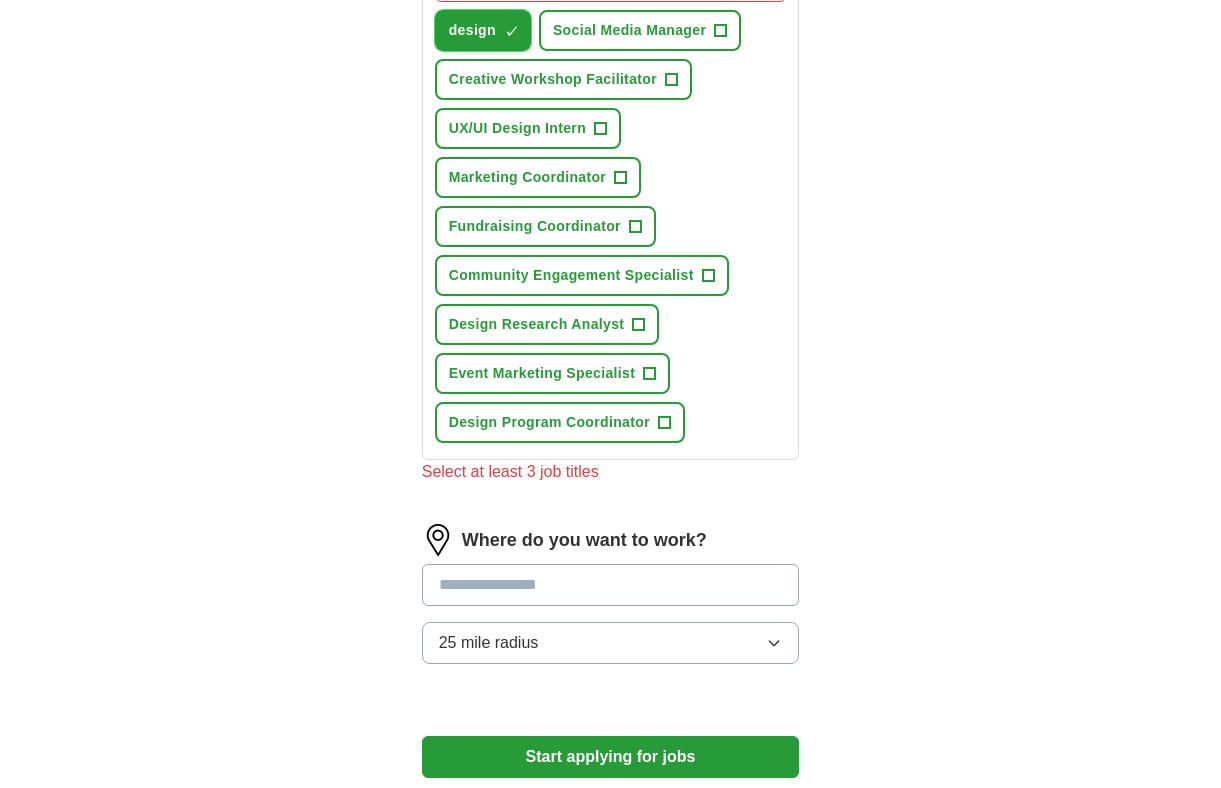 click on "×" at bounding box center [0, 0] 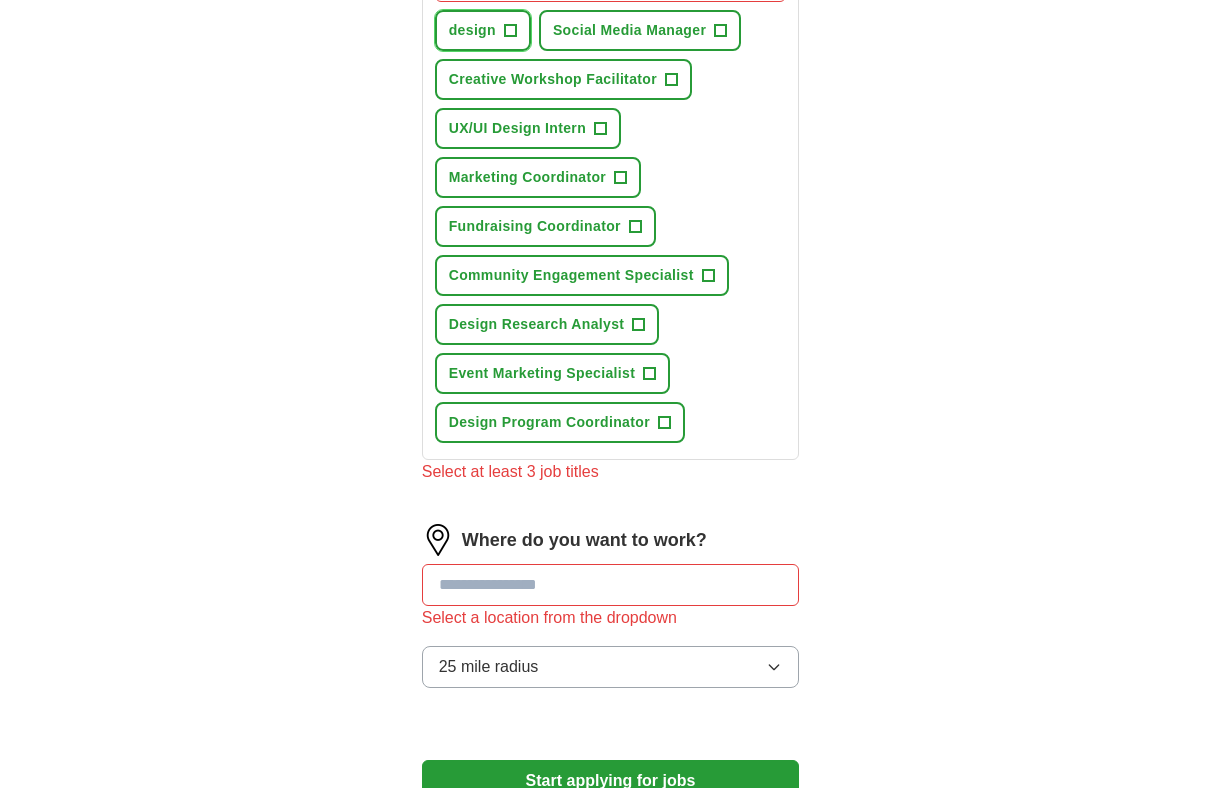 click on "+" at bounding box center [510, 31] 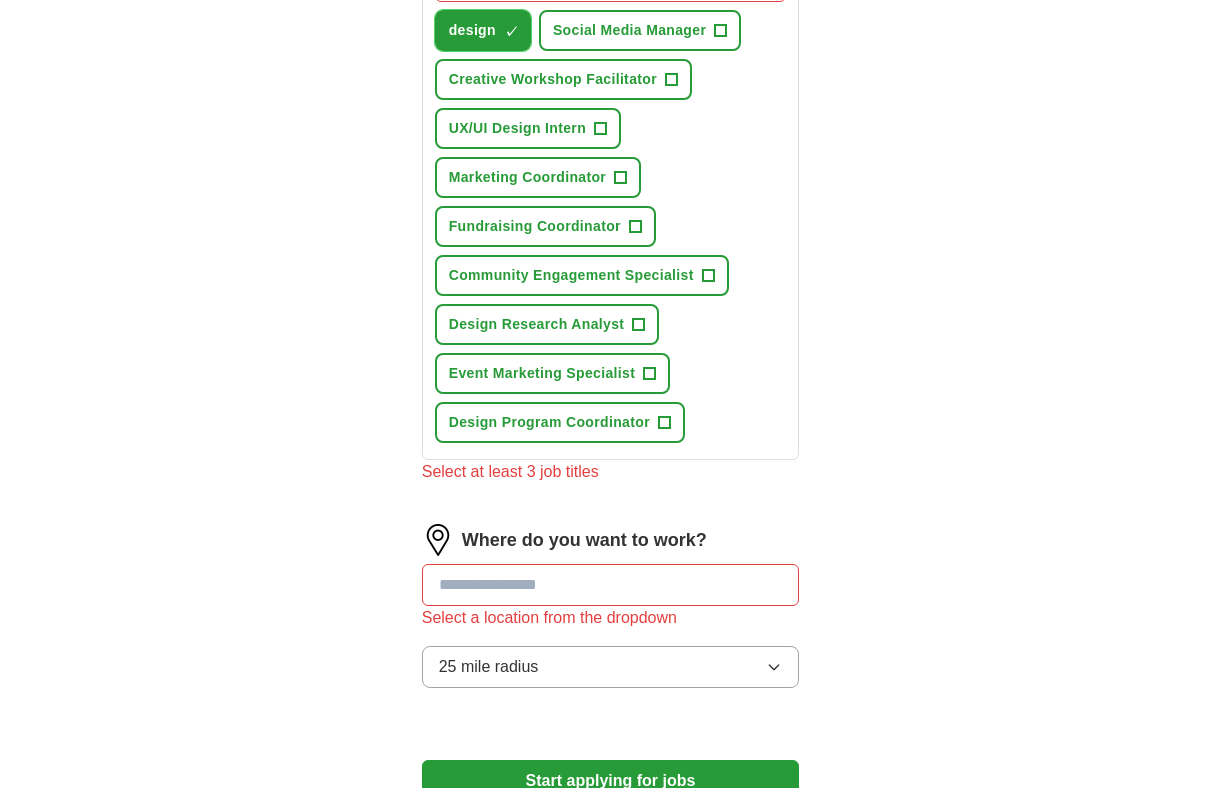 click on "×" at bounding box center [0, 0] 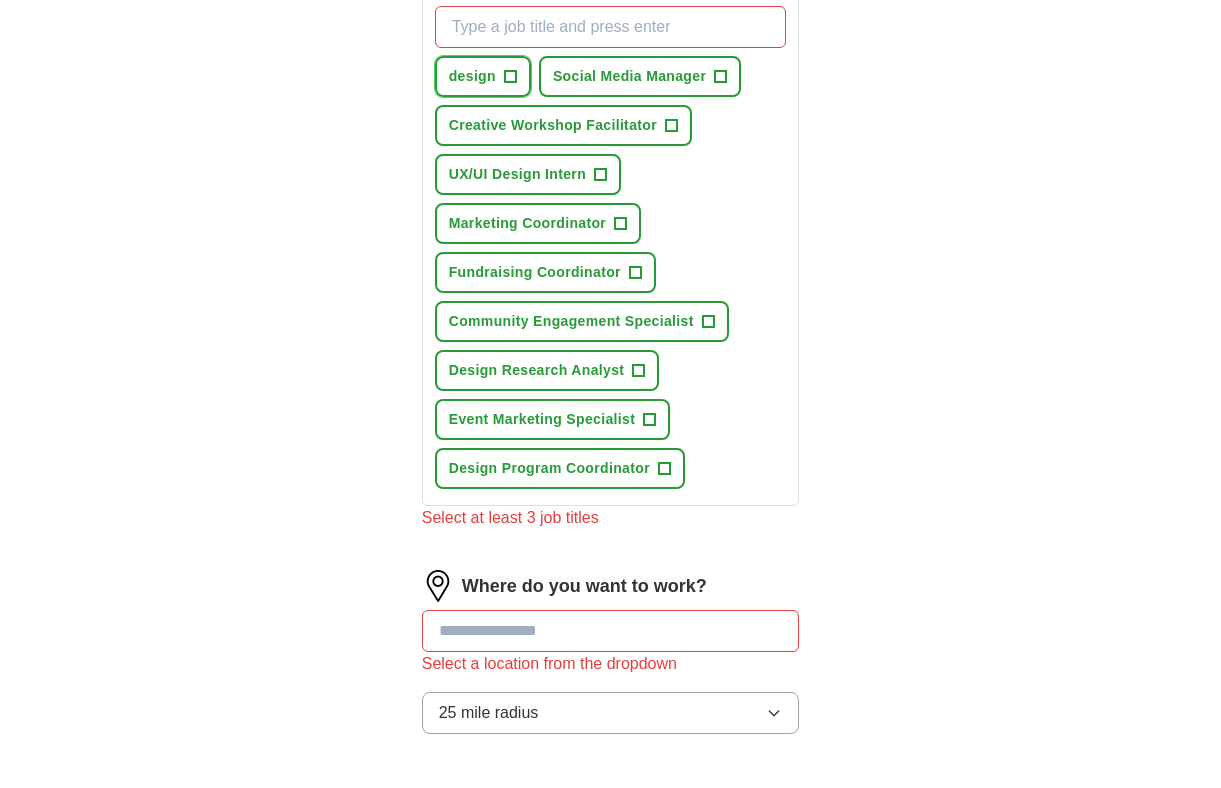 scroll, scrollTop: 761, scrollLeft: 0, axis: vertical 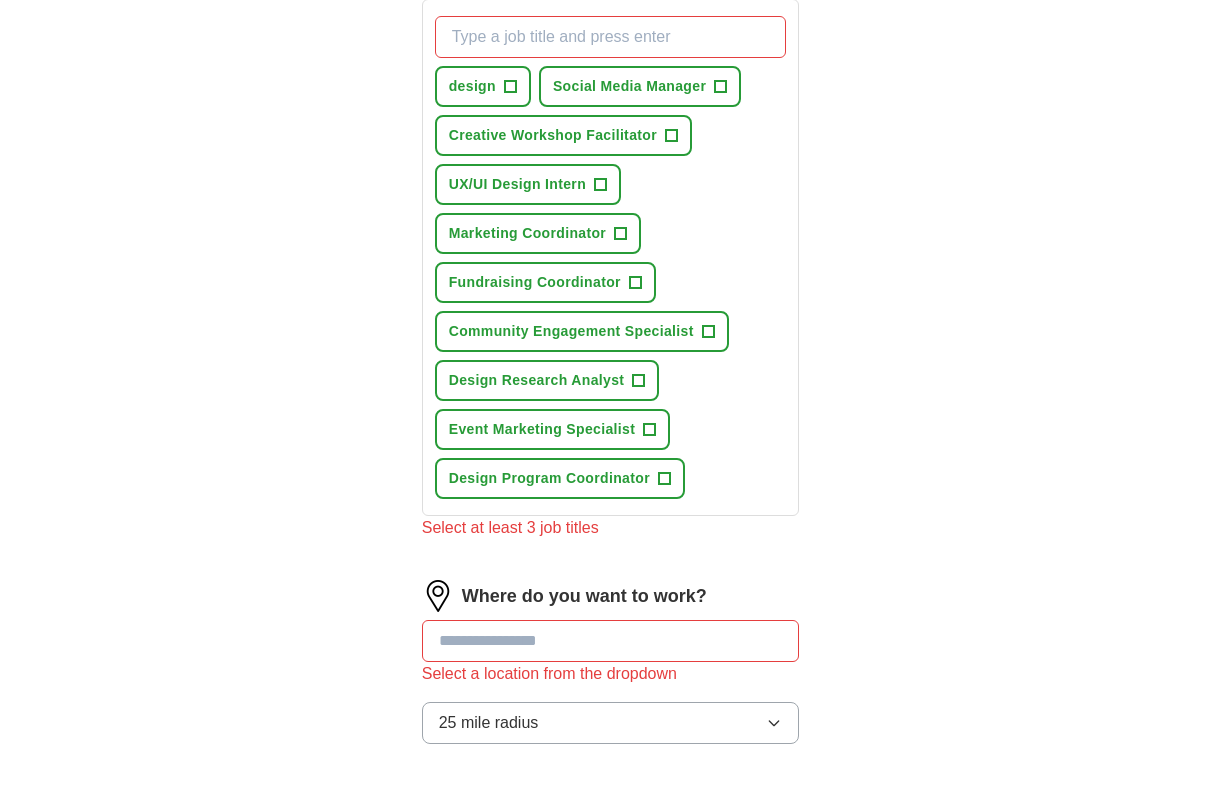 click on "What job are you looking for?" at bounding box center (611, 37) 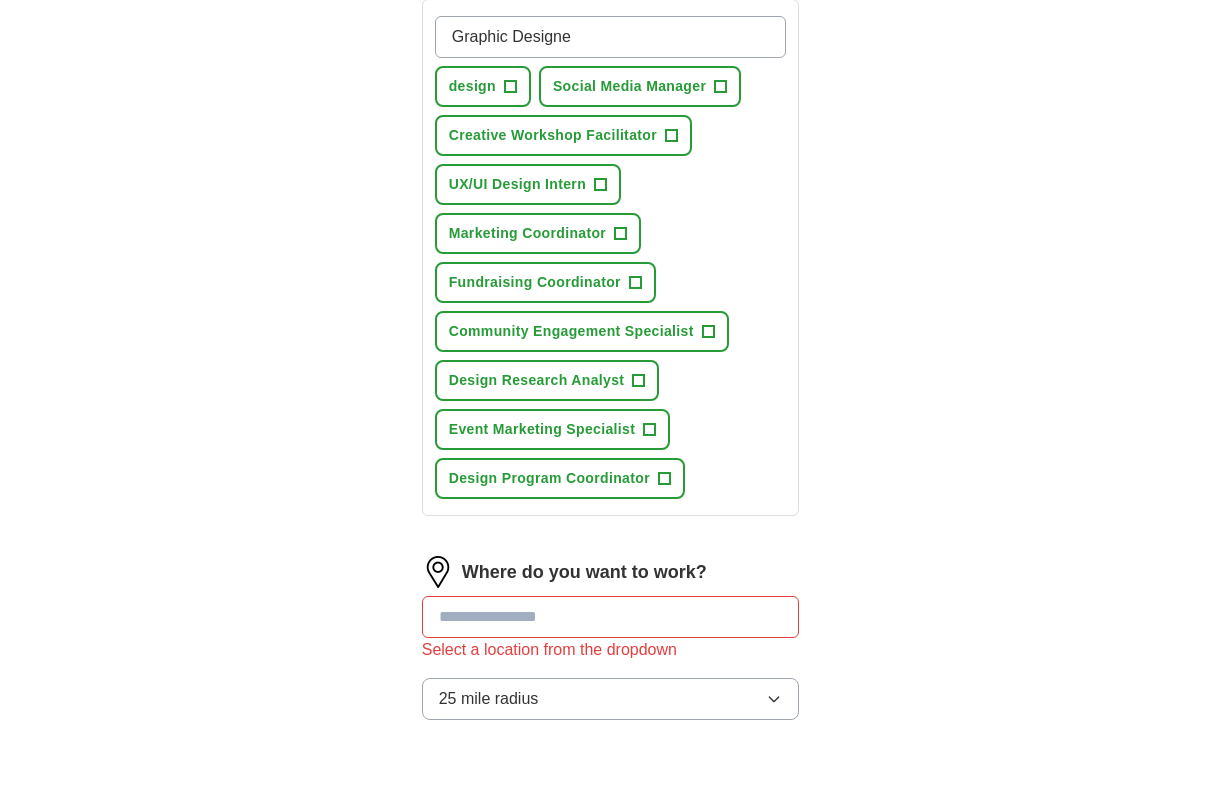 type on "Graphic Designer" 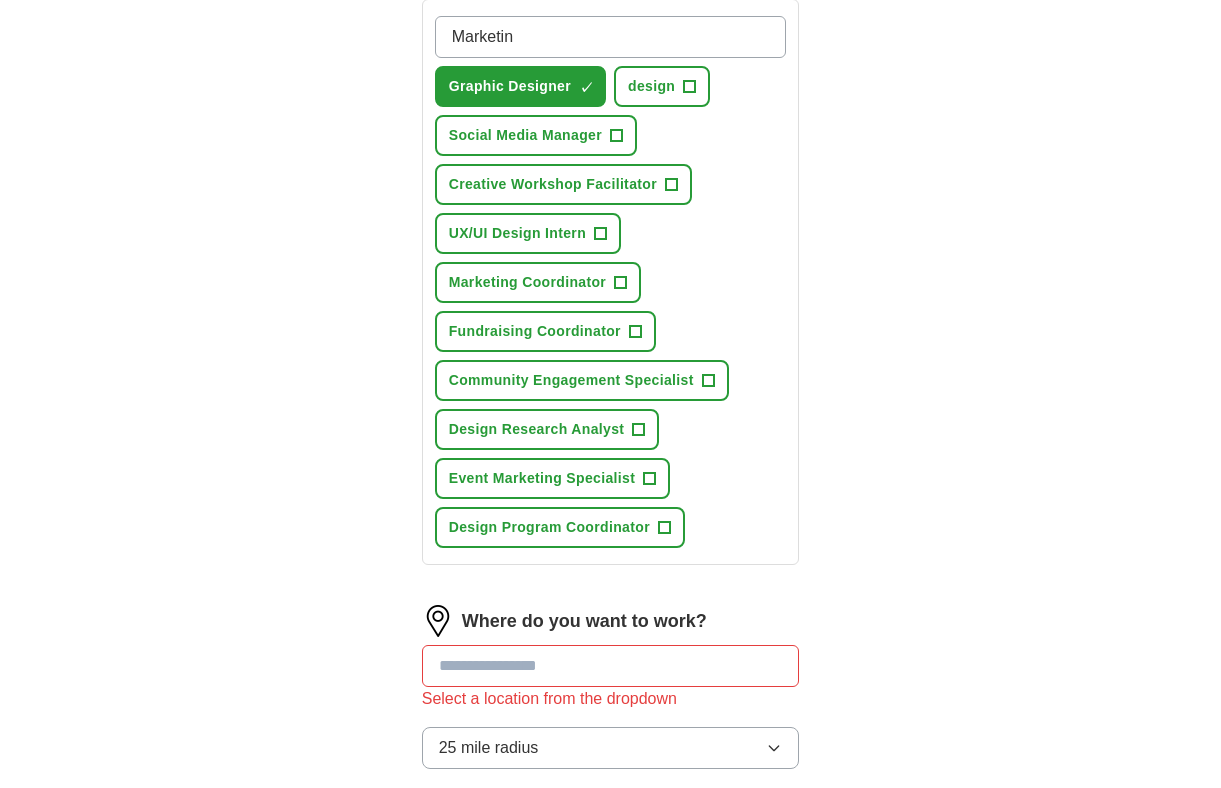 type on "Marketing" 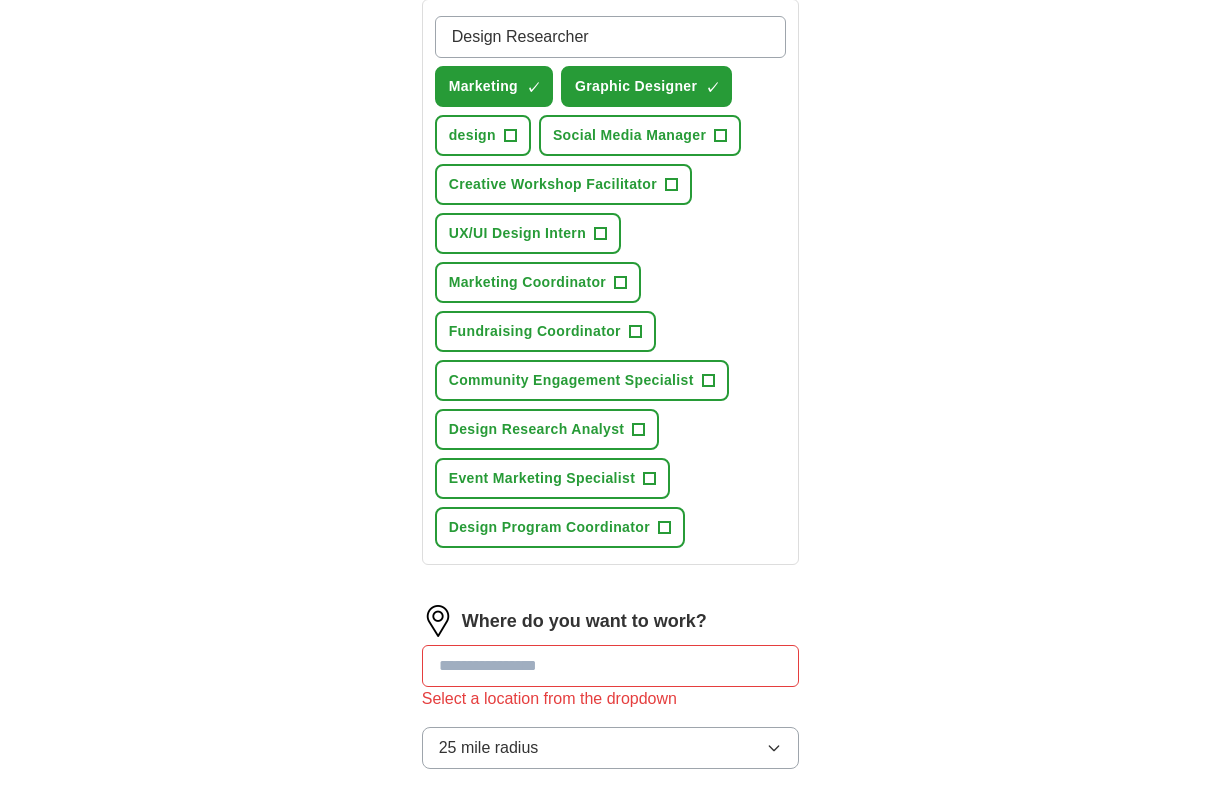 type on "Design Researcher" 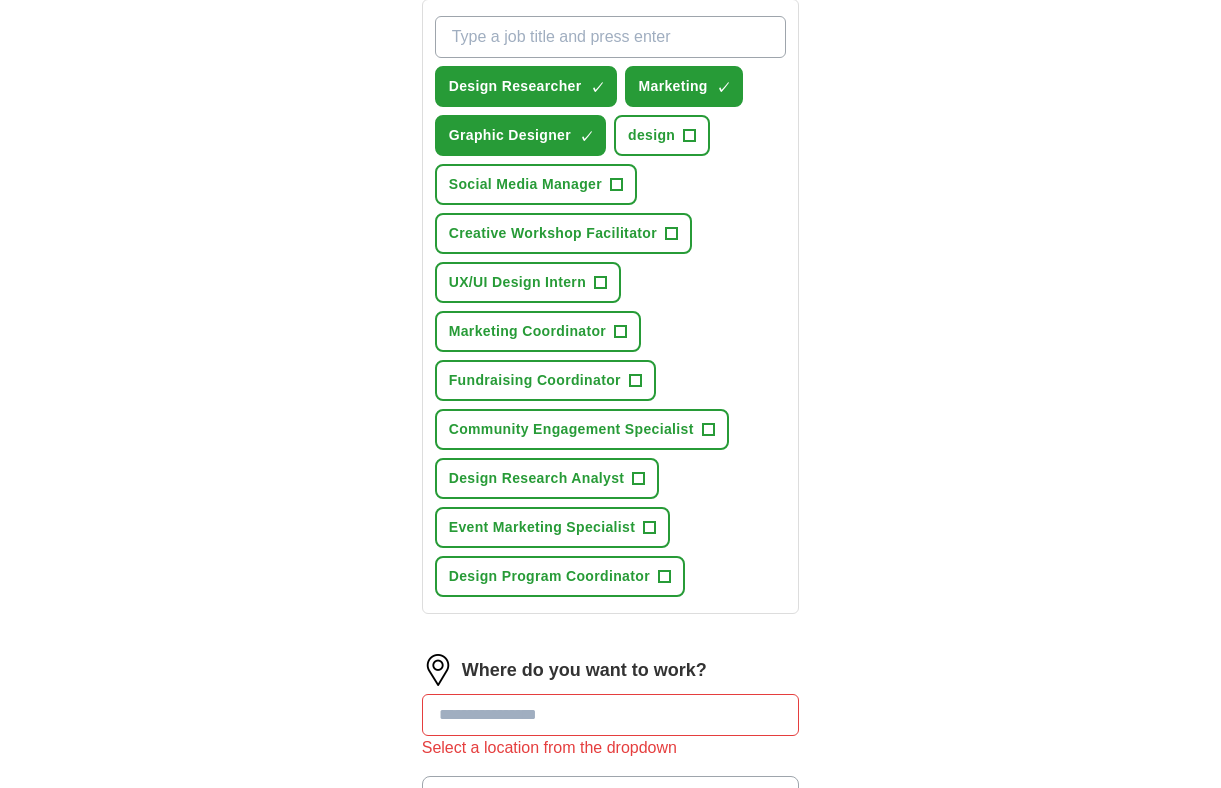type on "C" 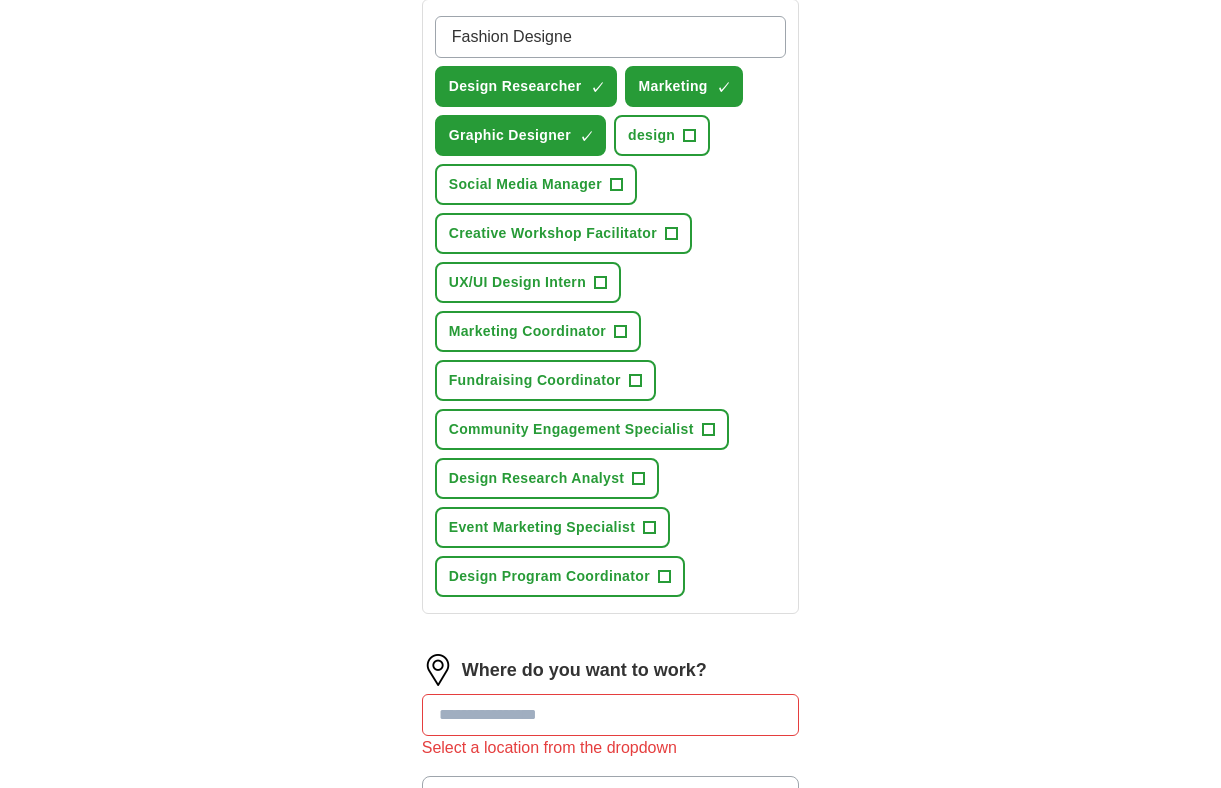 type on "Fashion Designer" 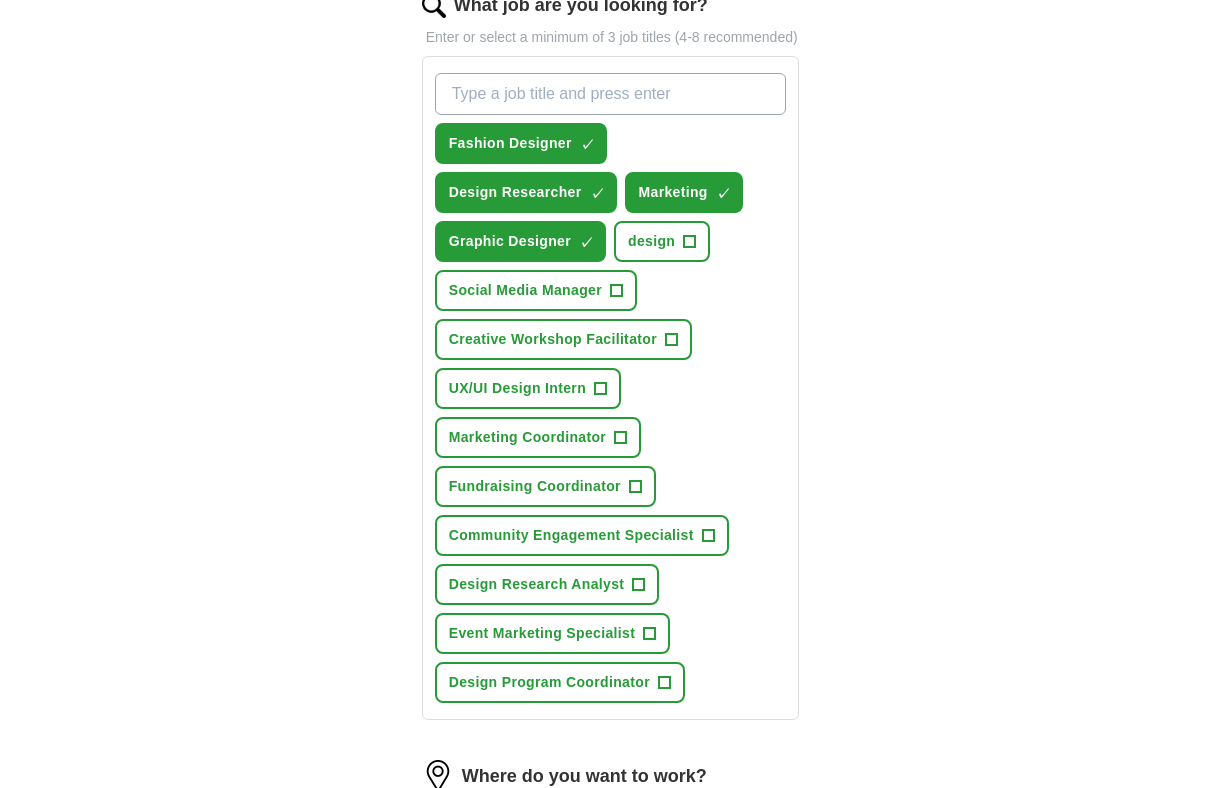 scroll, scrollTop: 706, scrollLeft: 0, axis: vertical 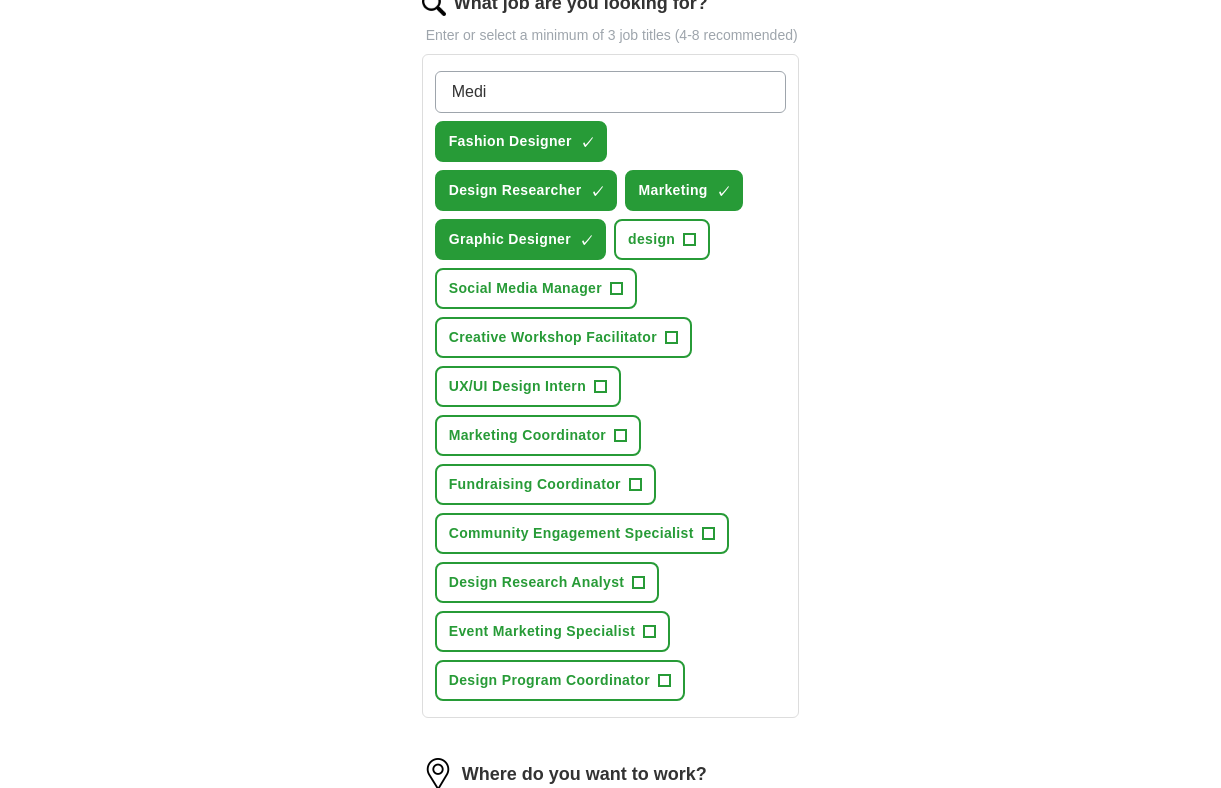 type on "Media" 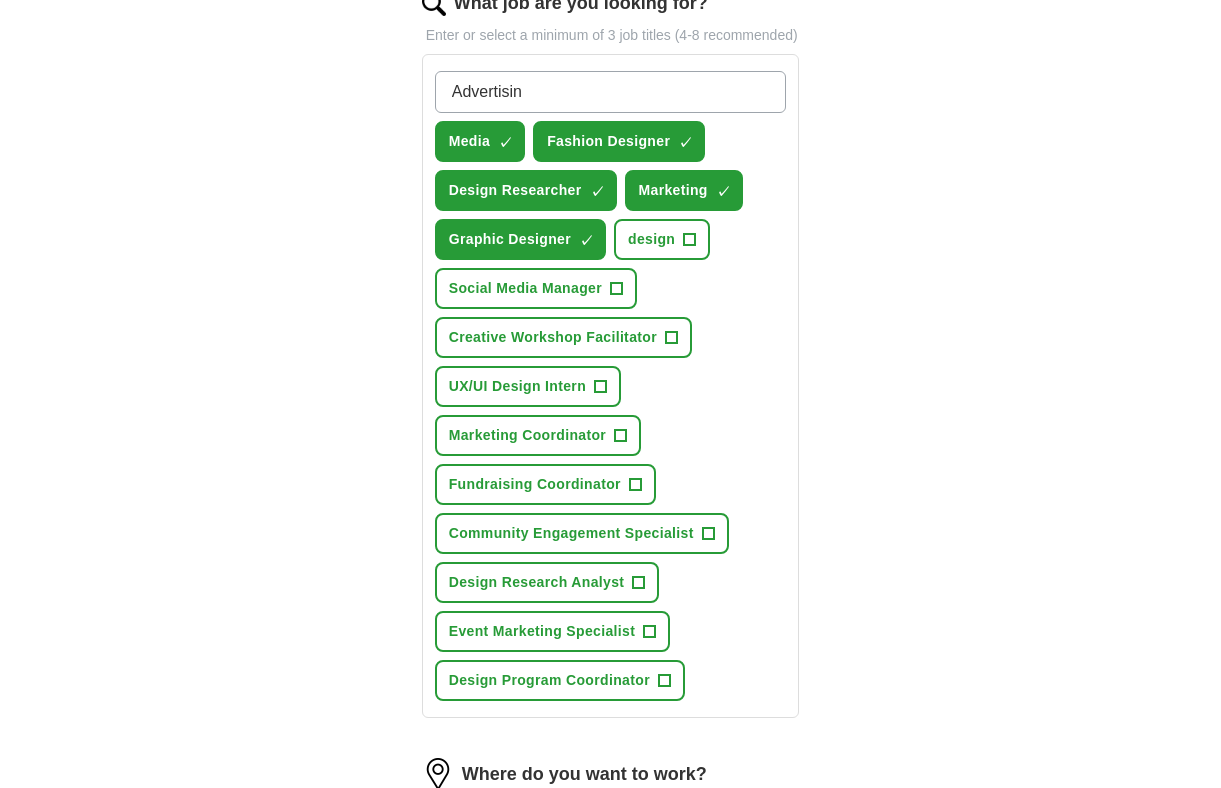 type on "Advertising" 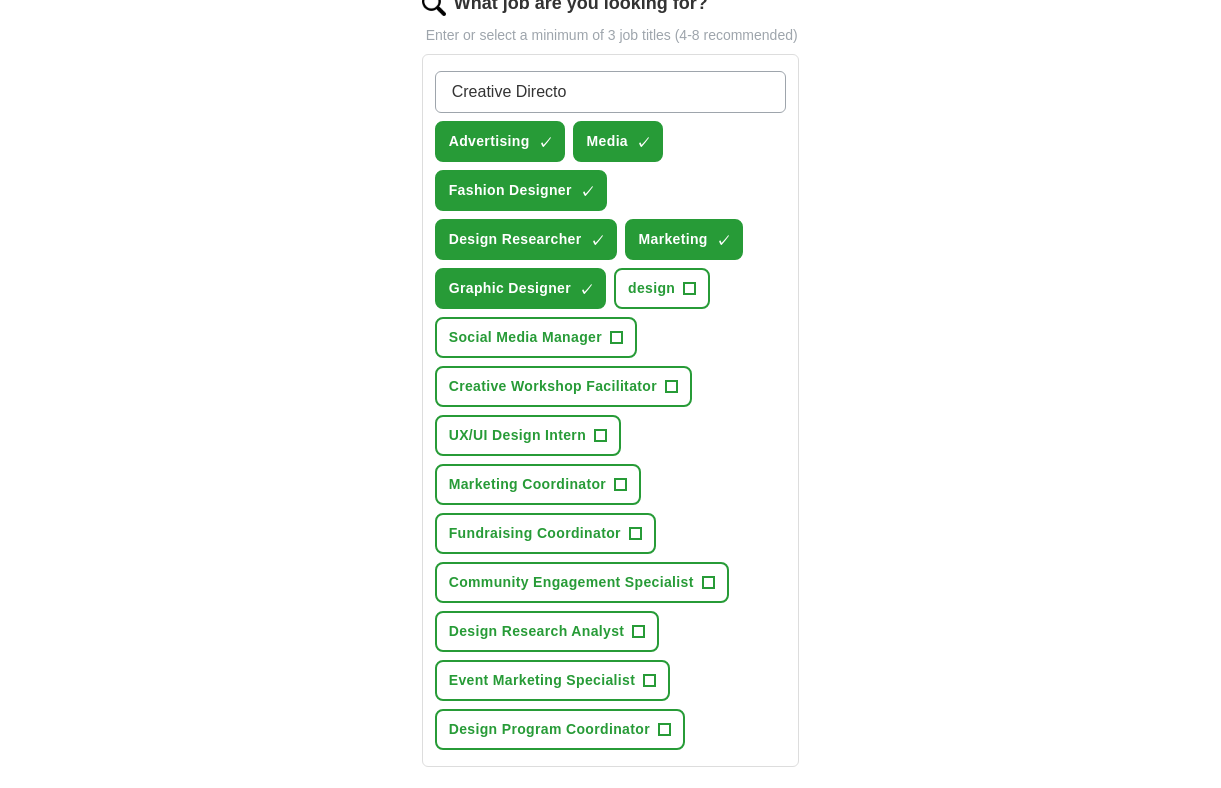 type on "Creative Director" 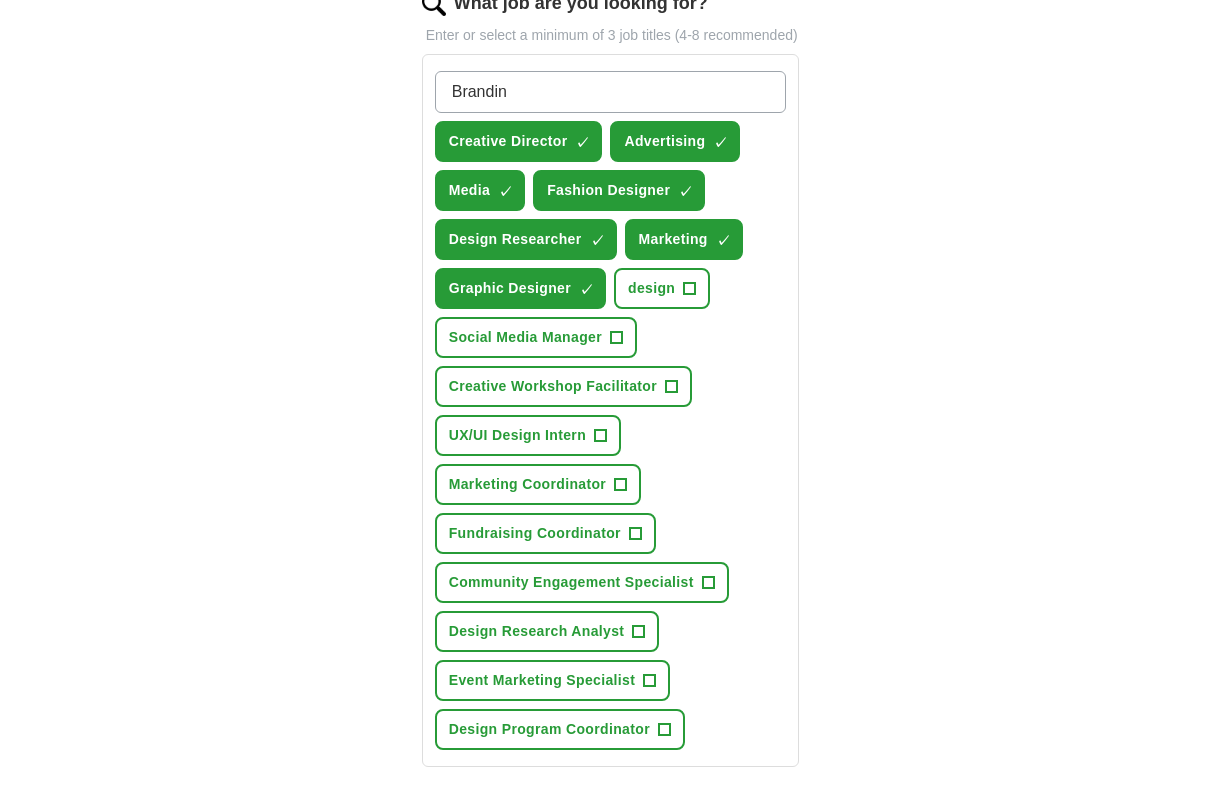 type on "Branding" 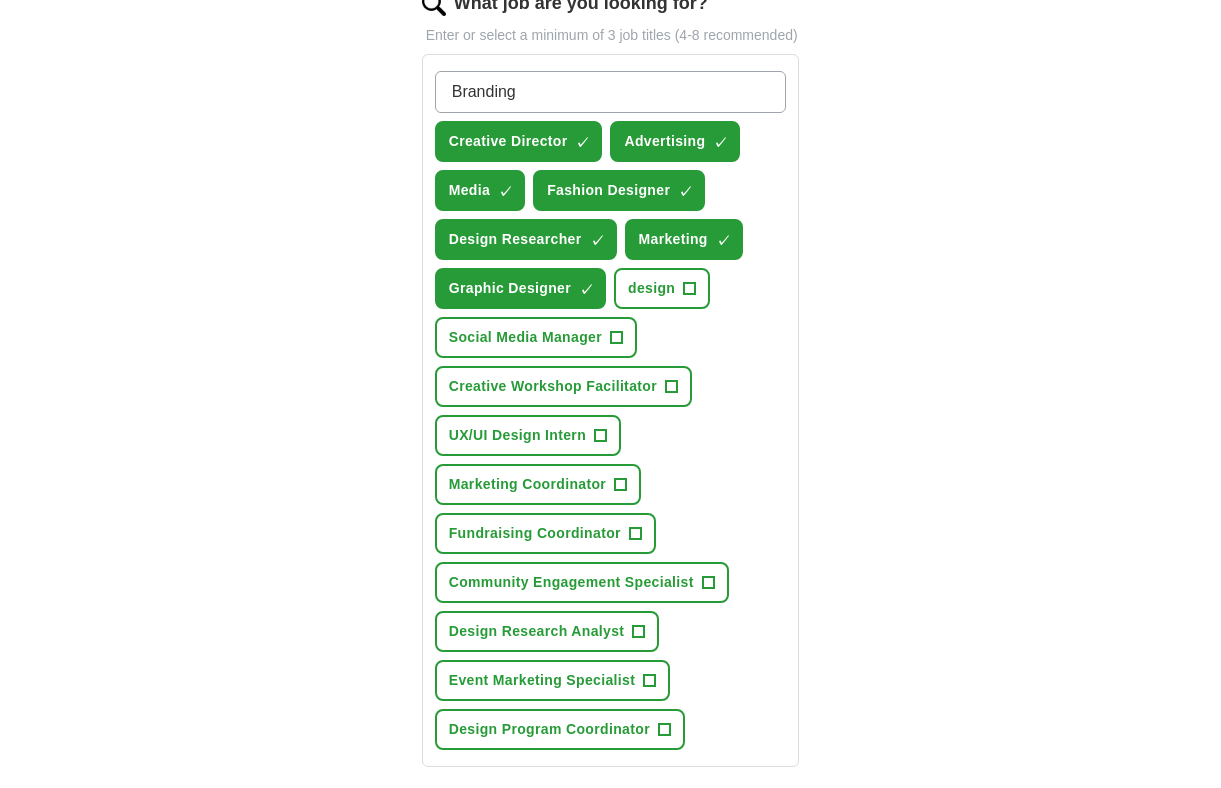 type 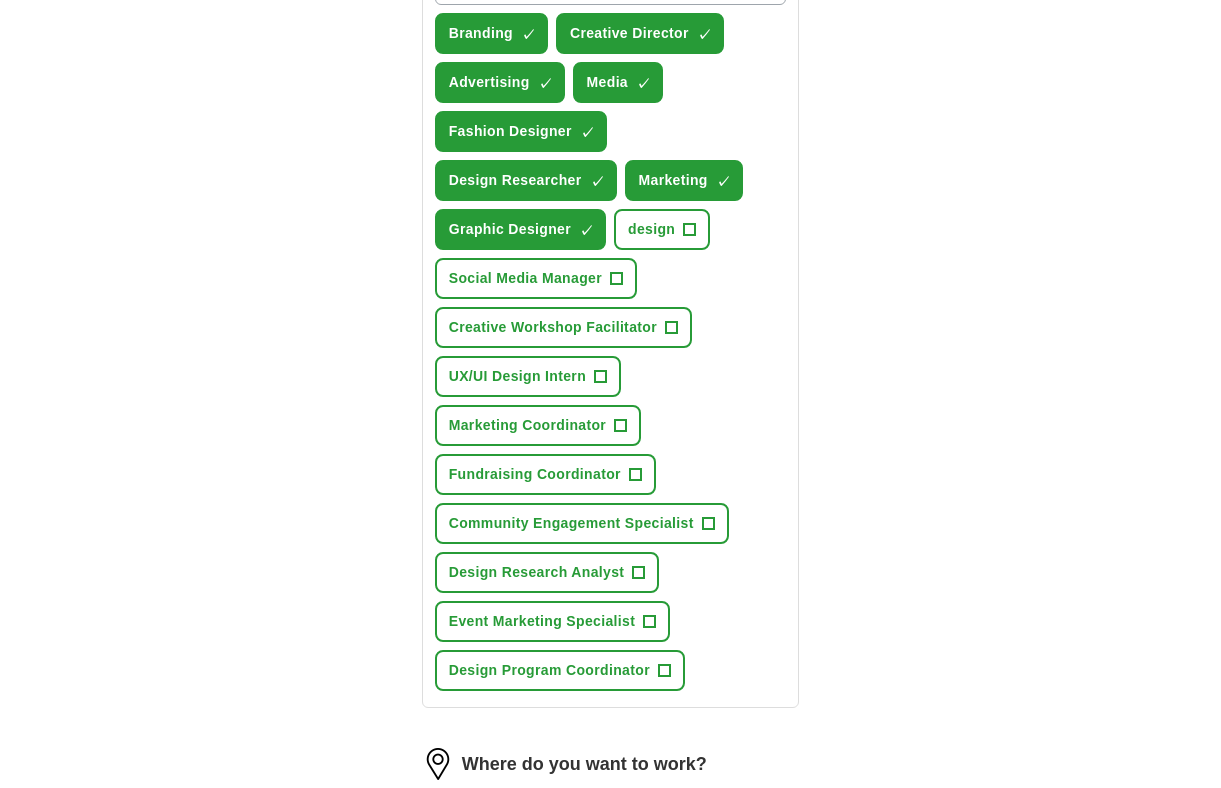 scroll, scrollTop: 848, scrollLeft: 0, axis: vertical 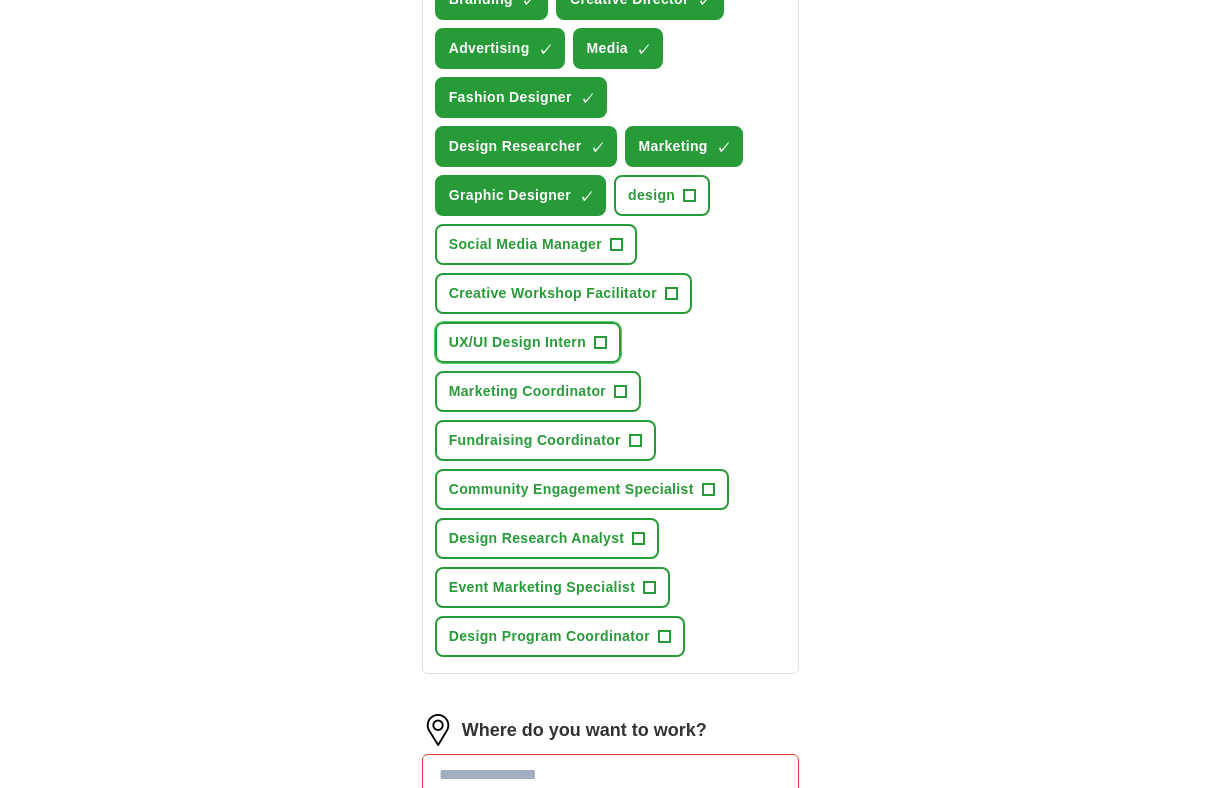 click on "+" at bounding box center (601, 343) 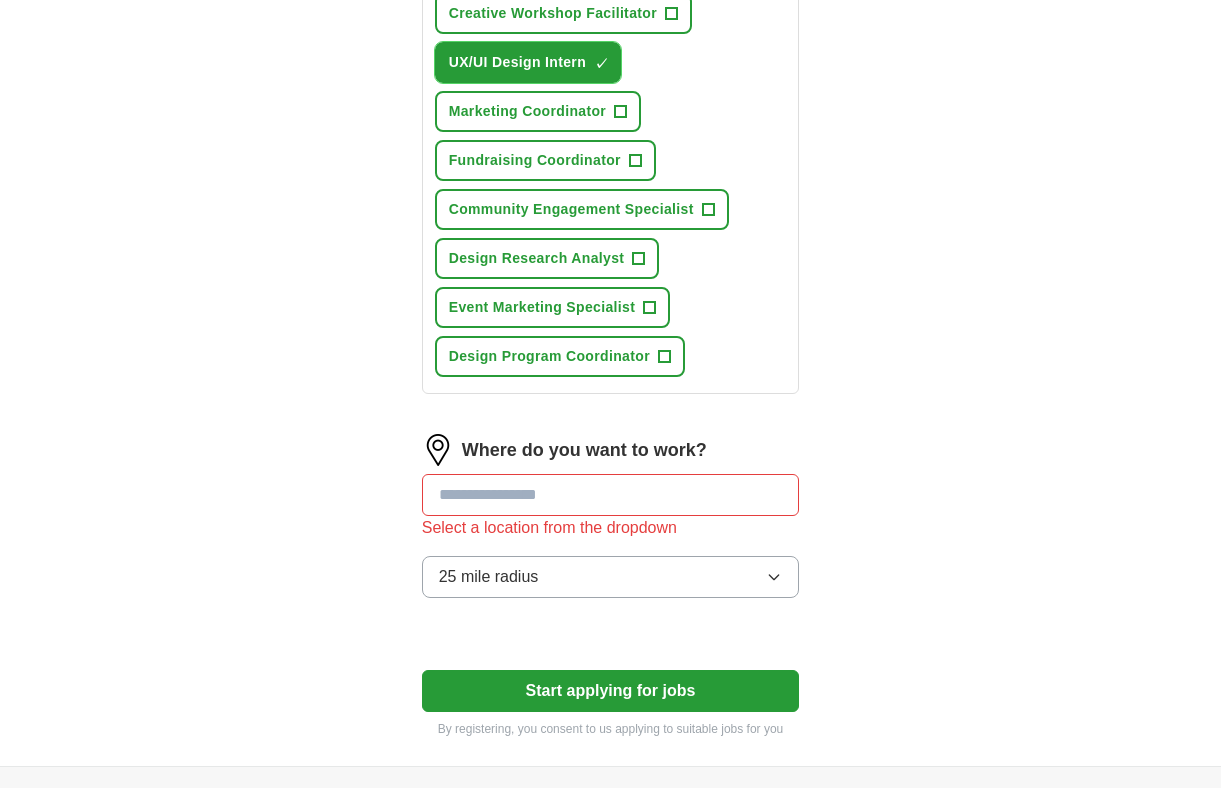 scroll, scrollTop: 1152, scrollLeft: 0, axis: vertical 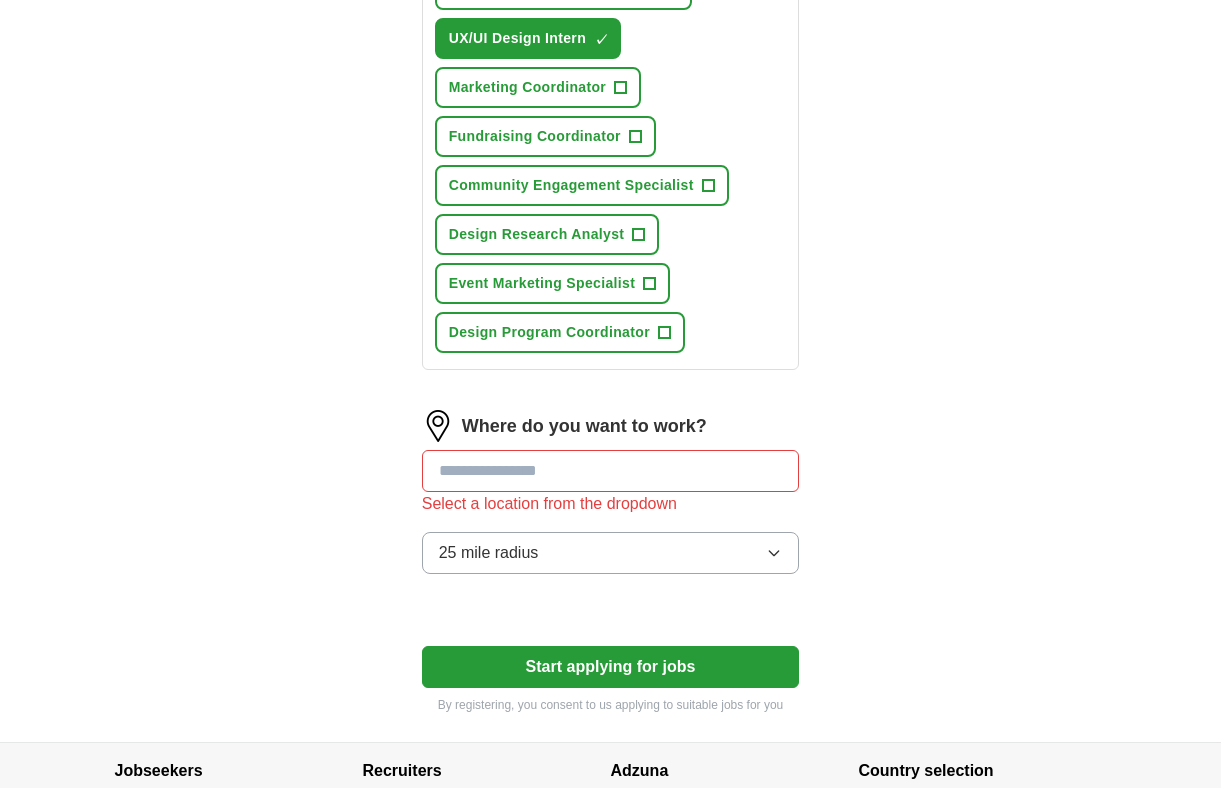click at bounding box center [611, 471] 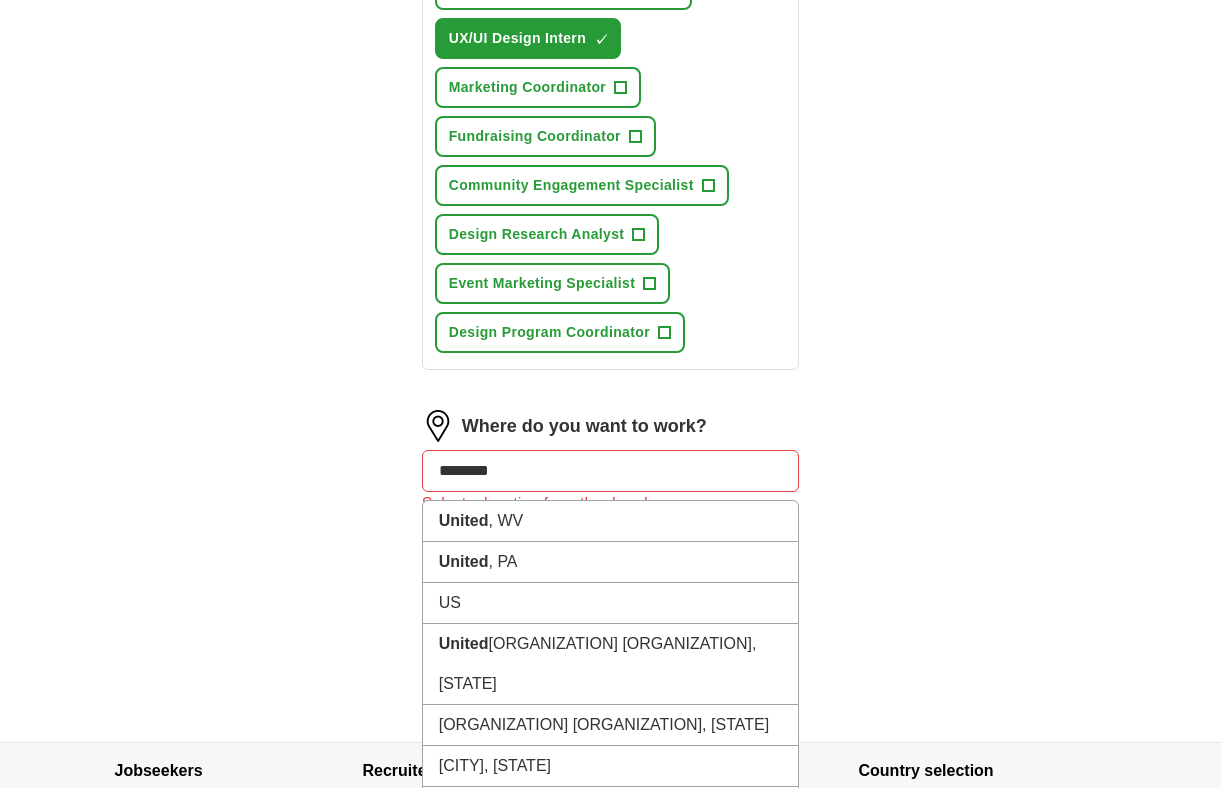 type on "*********" 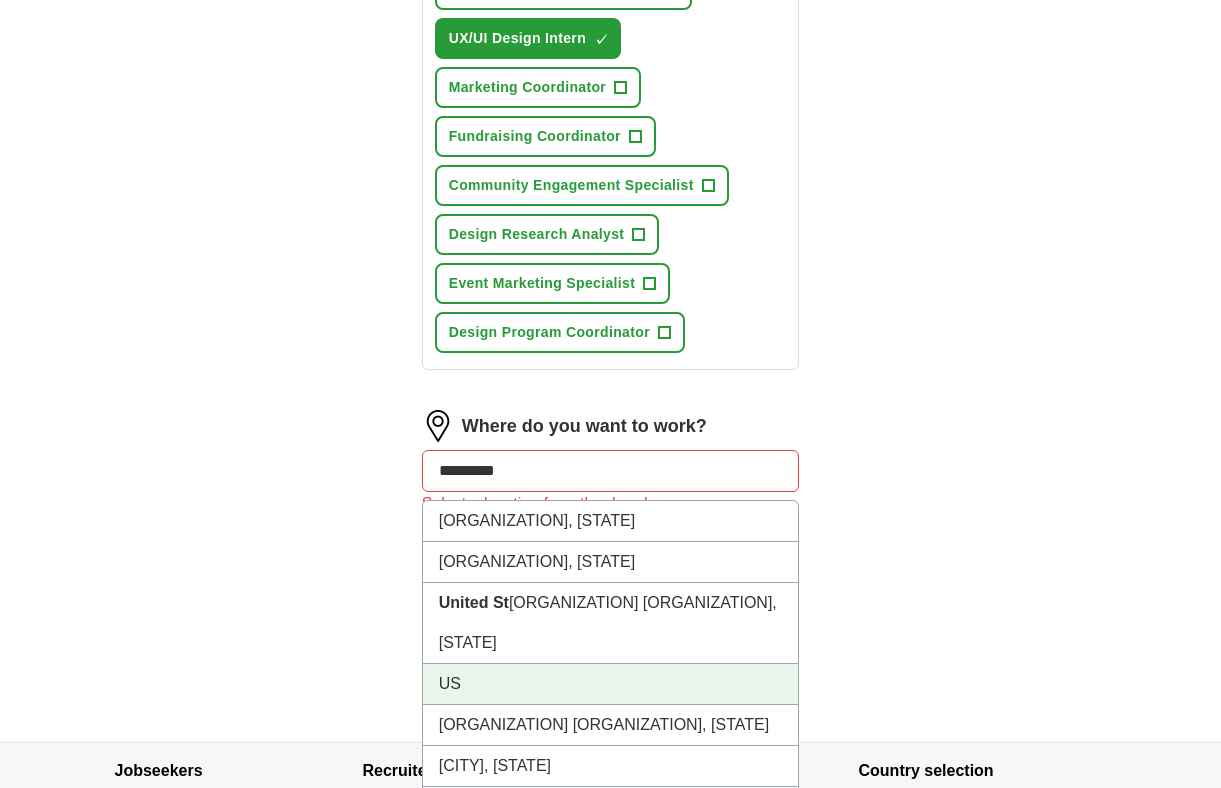 click on "US" at bounding box center [611, 684] 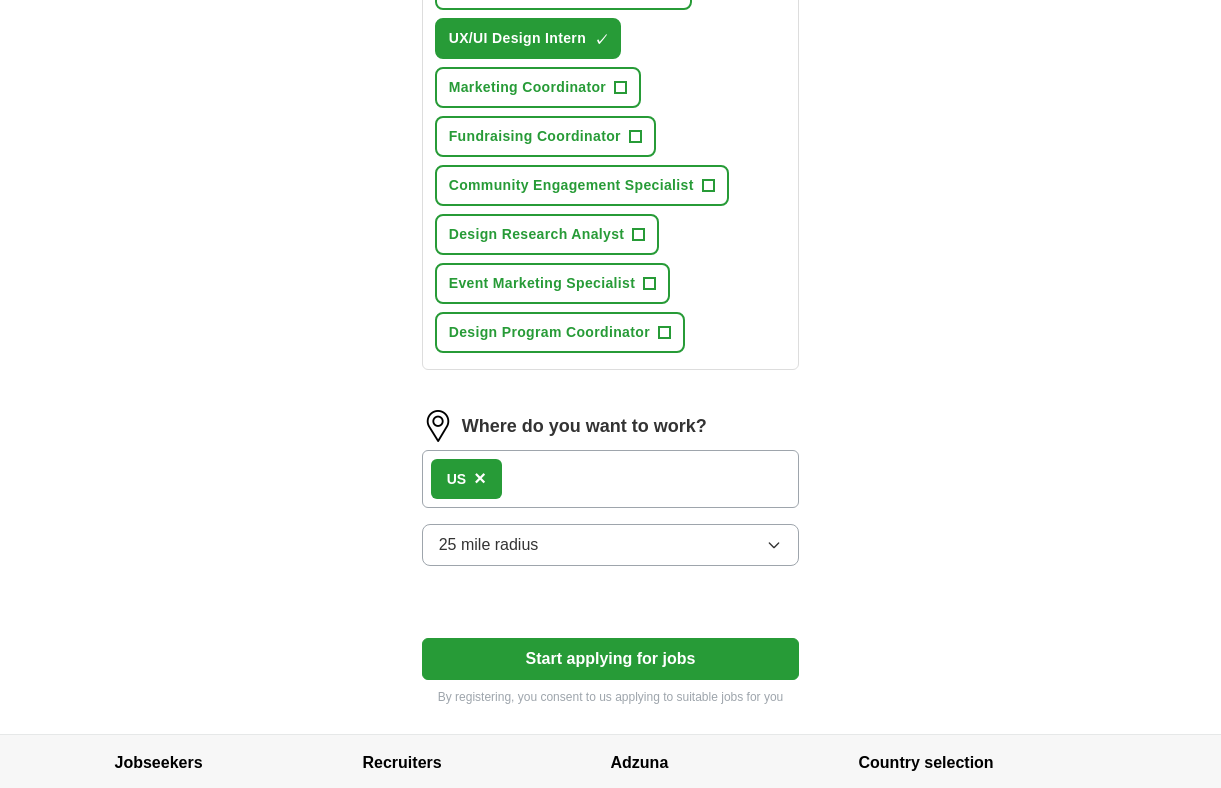 click on "25 mile radius" at bounding box center [611, 545] 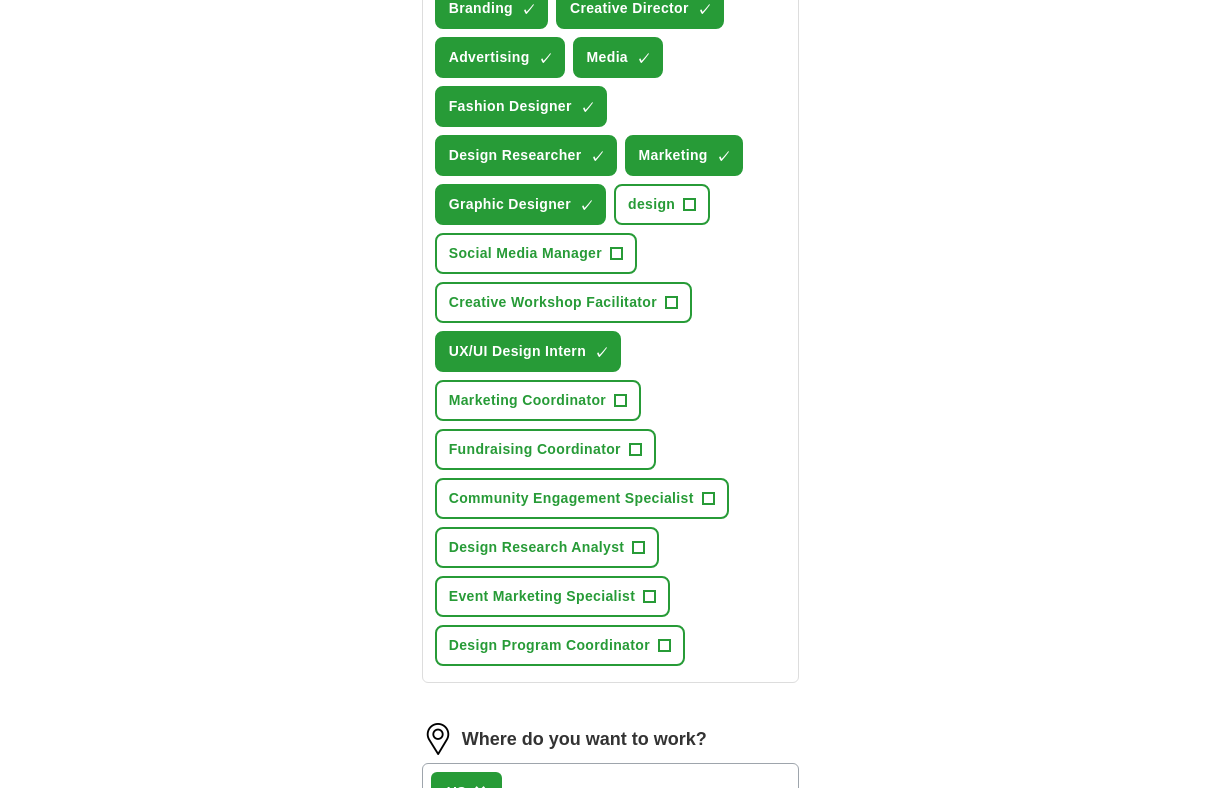 scroll, scrollTop: 1321, scrollLeft: 0, axis: vertical 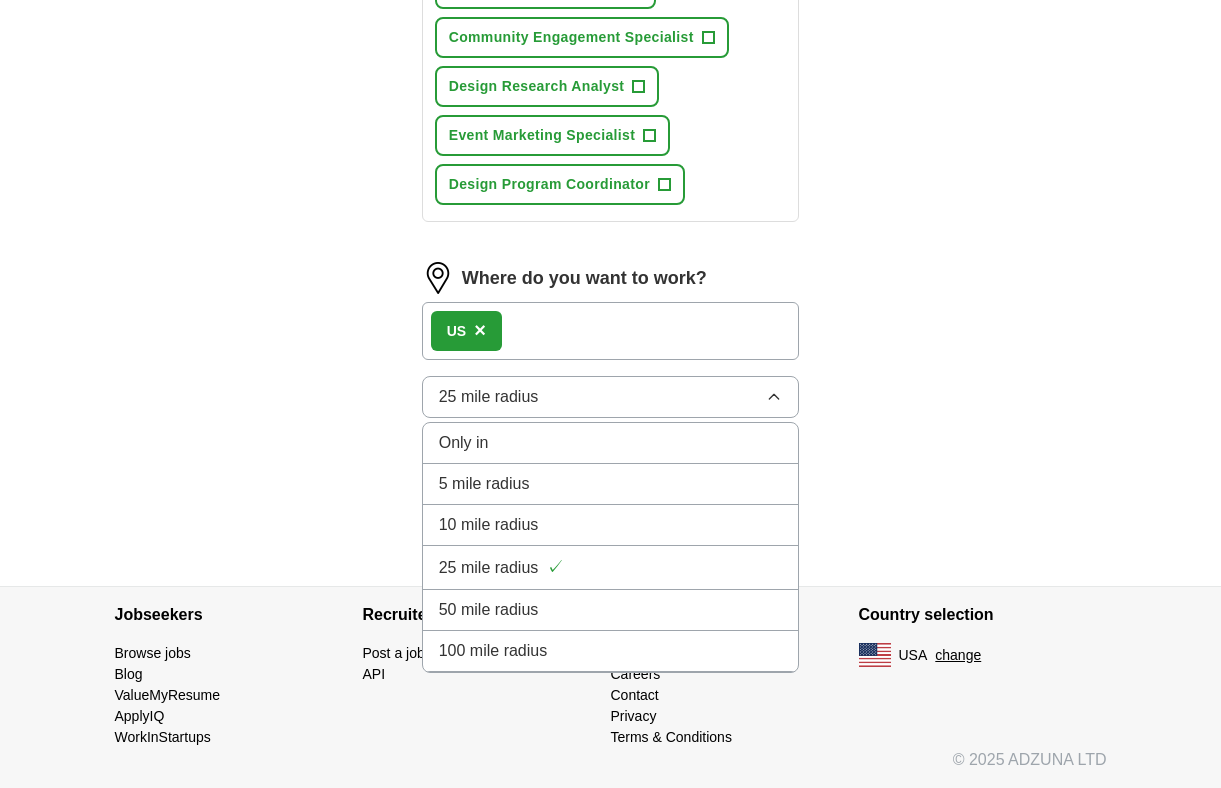 click on "100 mile radius" at bounding box center (611, 651) 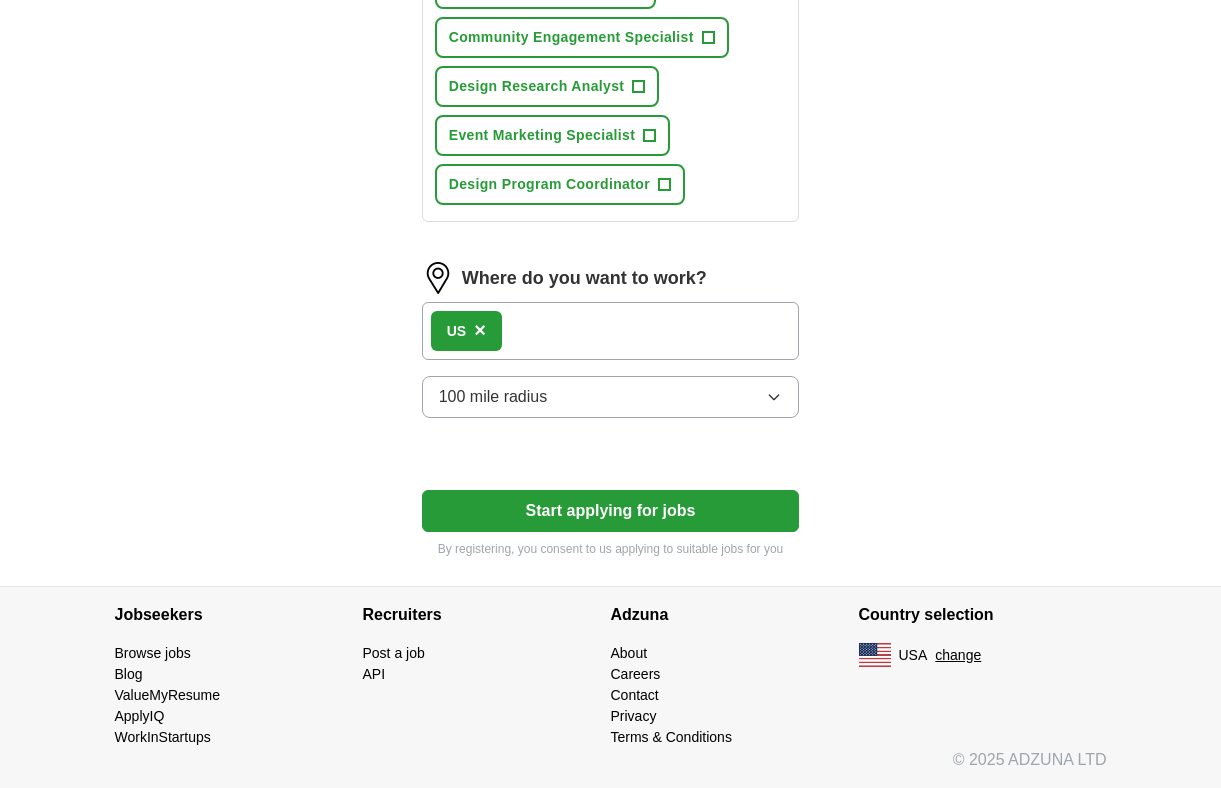 click on "Start applying for jobs" at bounding box center [611, 511] 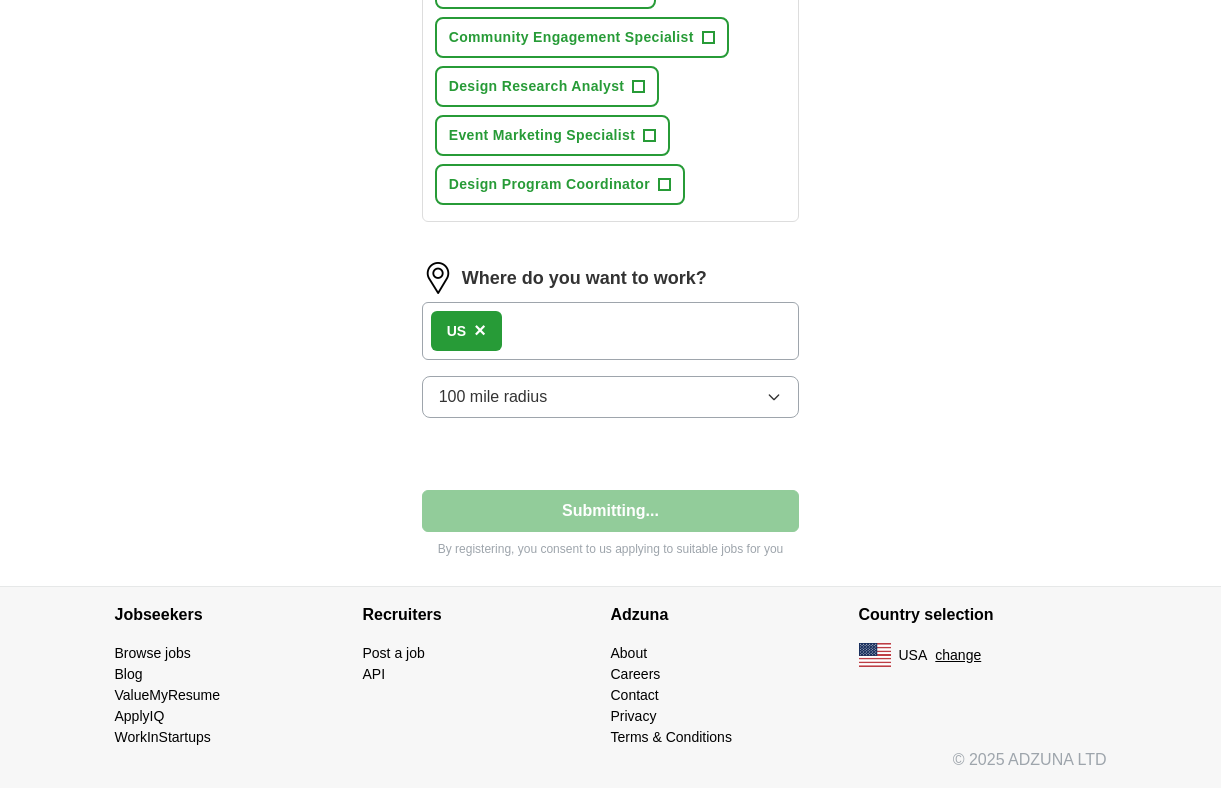select on "**" 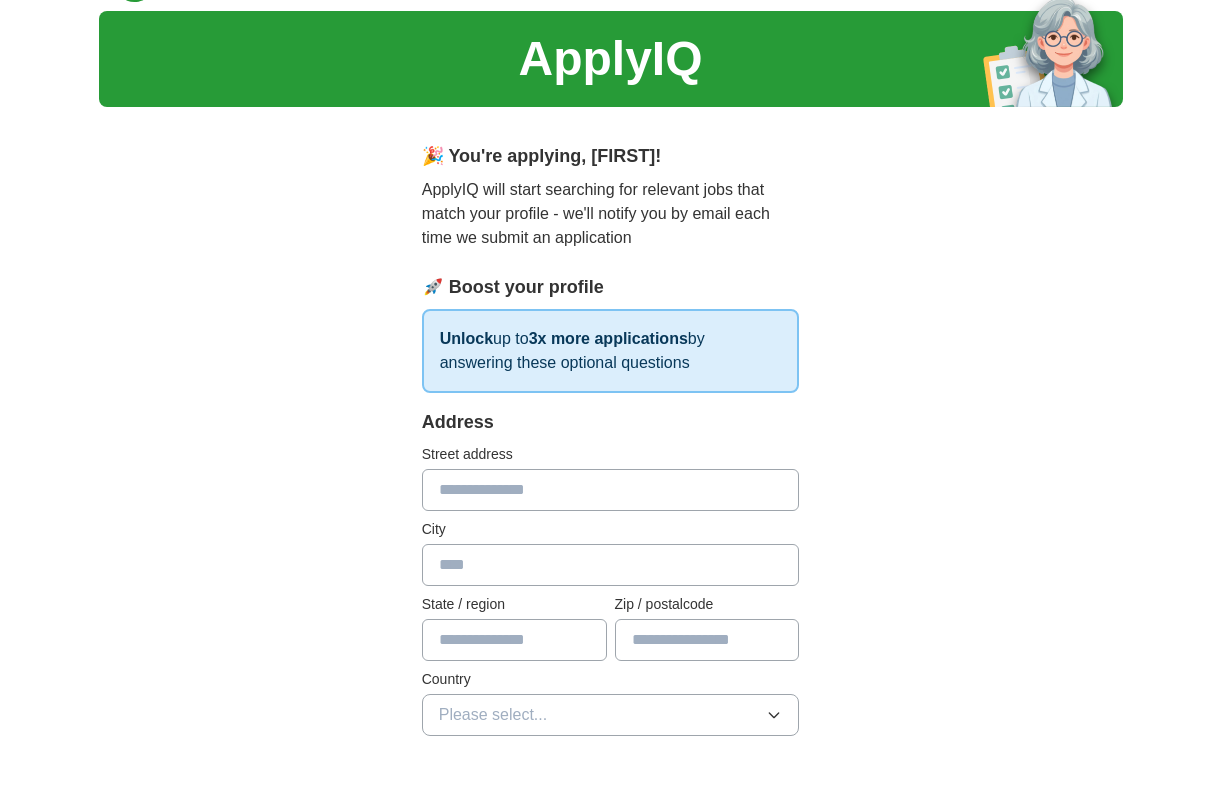 scroll, scrollTop: 51, scrollLeft: 0, axis: vertical 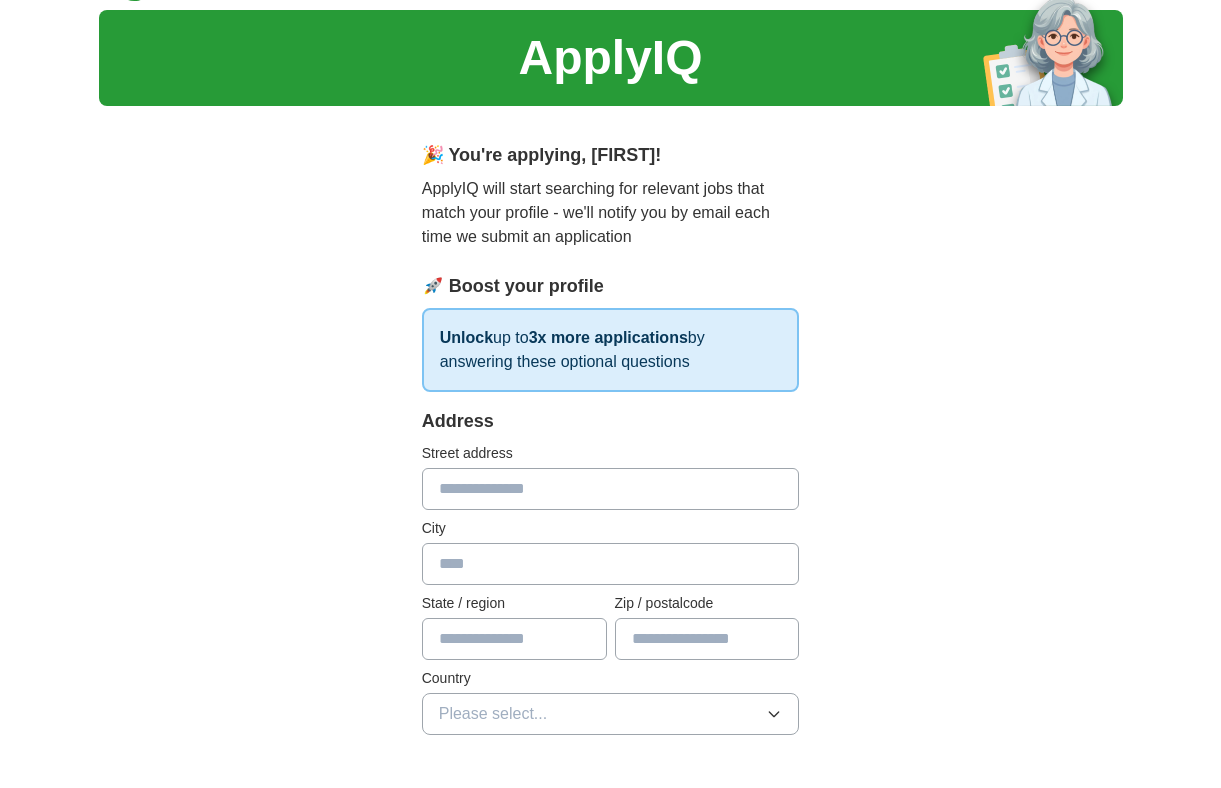 click at bounding box center [611, 489] 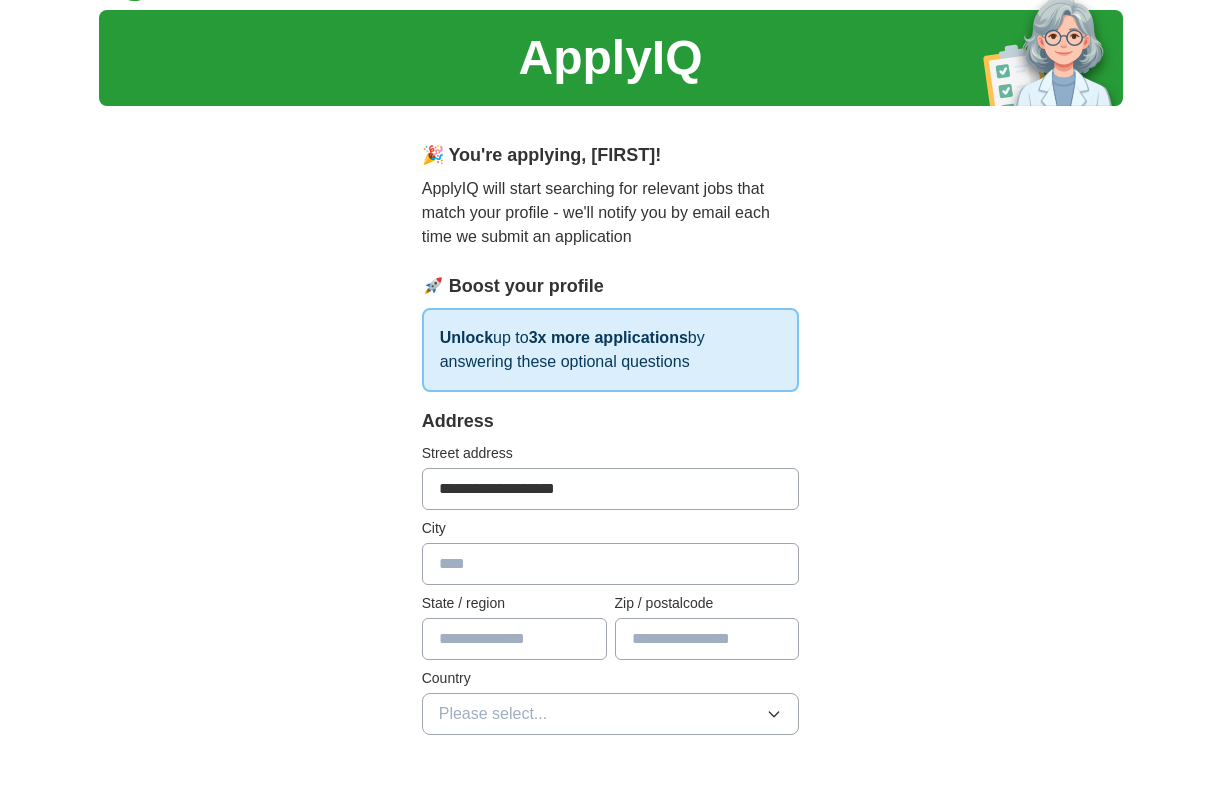 type on "********" 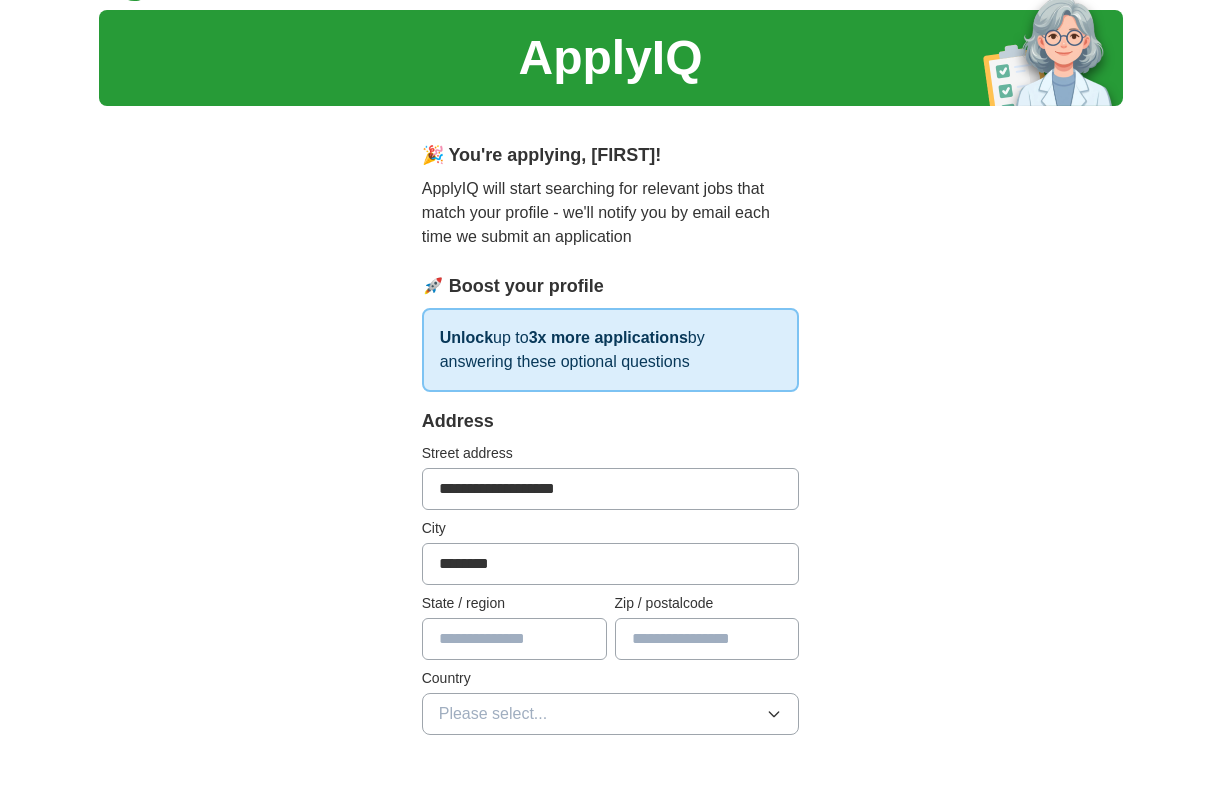 type on "**" 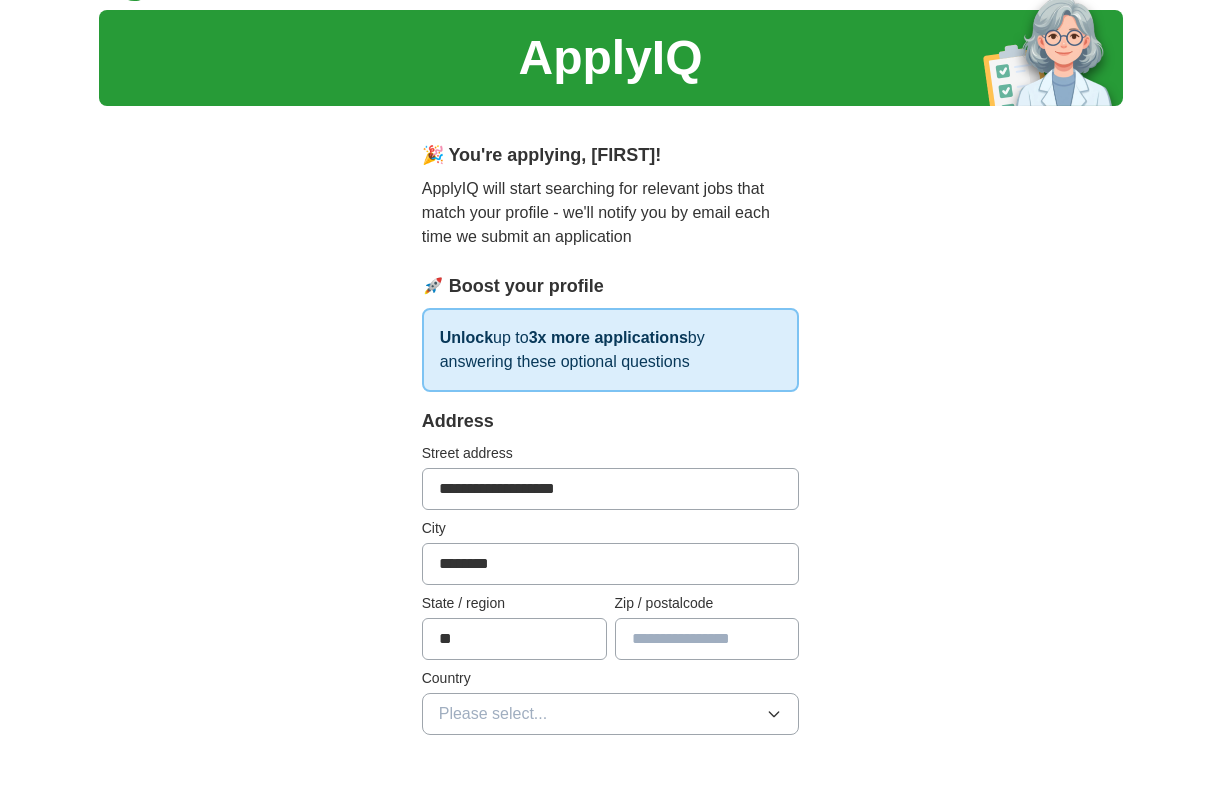 type on "**********" 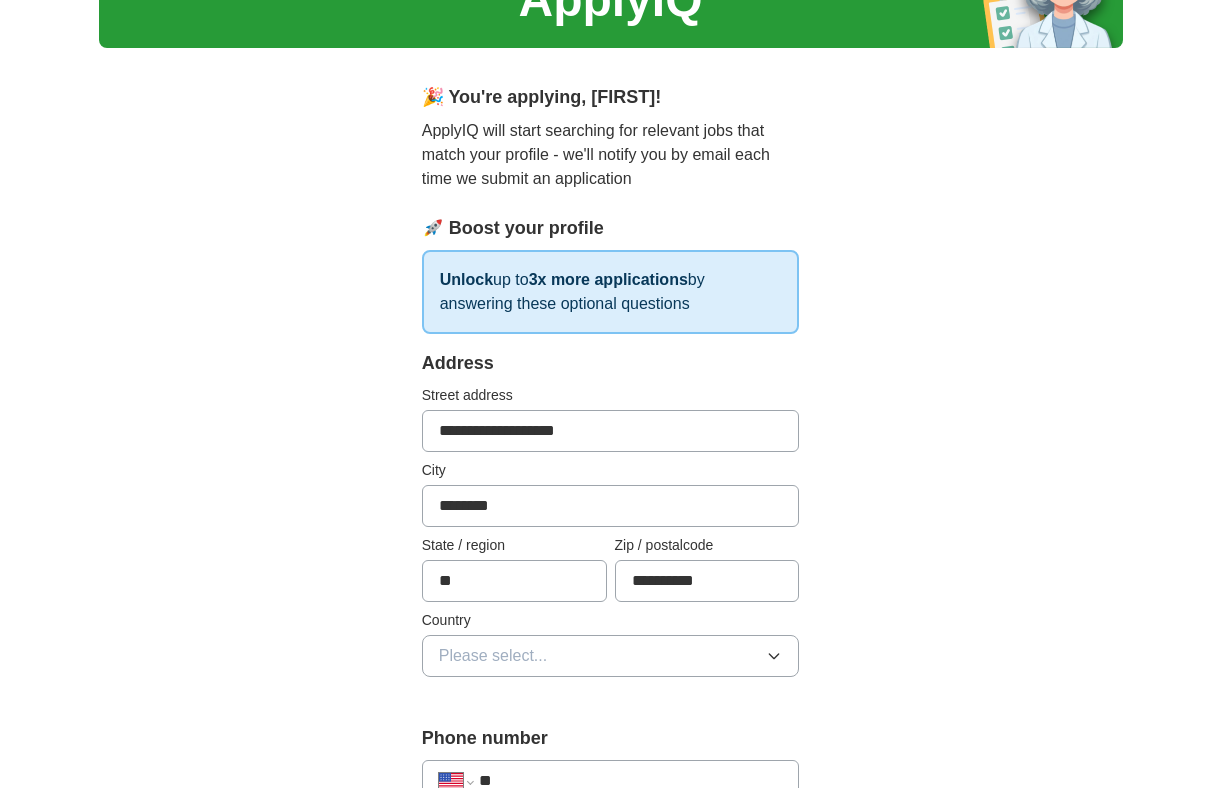 scroll, scrollTop: 138, scrollLeft: 0, axis: vertical 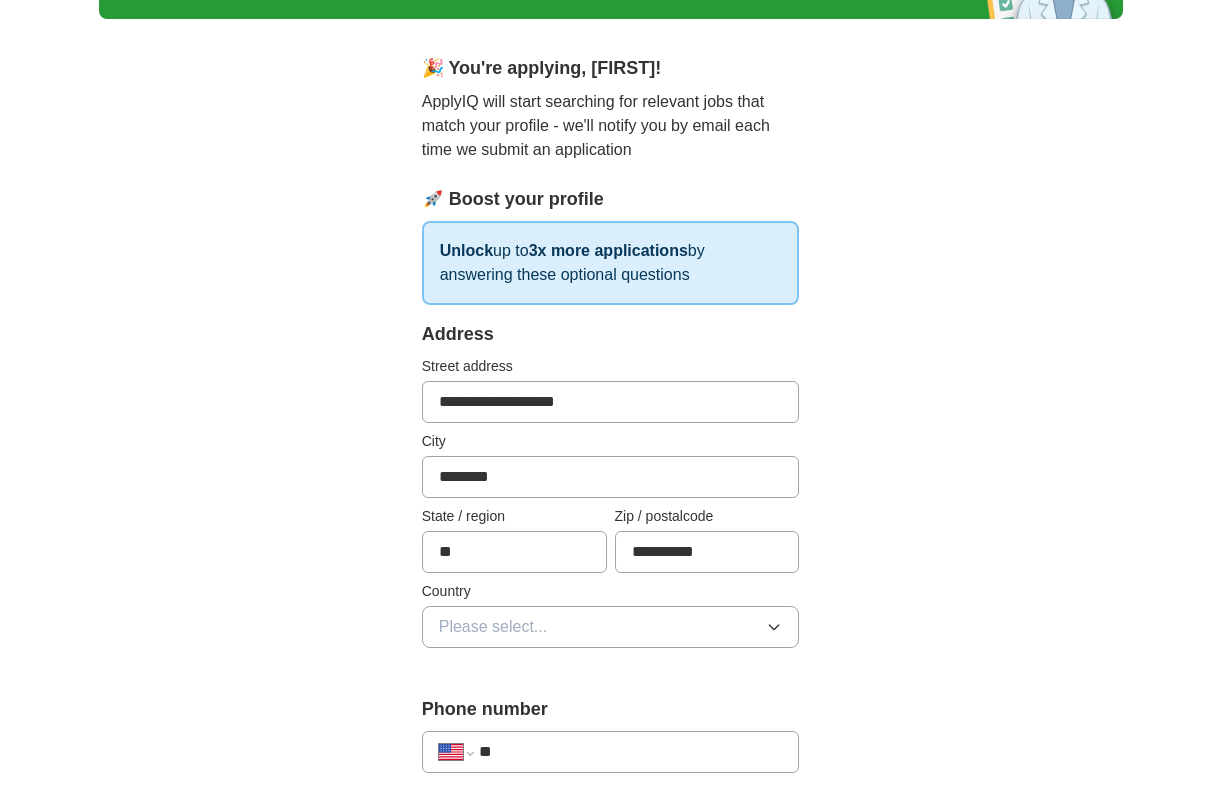 click on "Please select..." at bounding box center (493, 627) 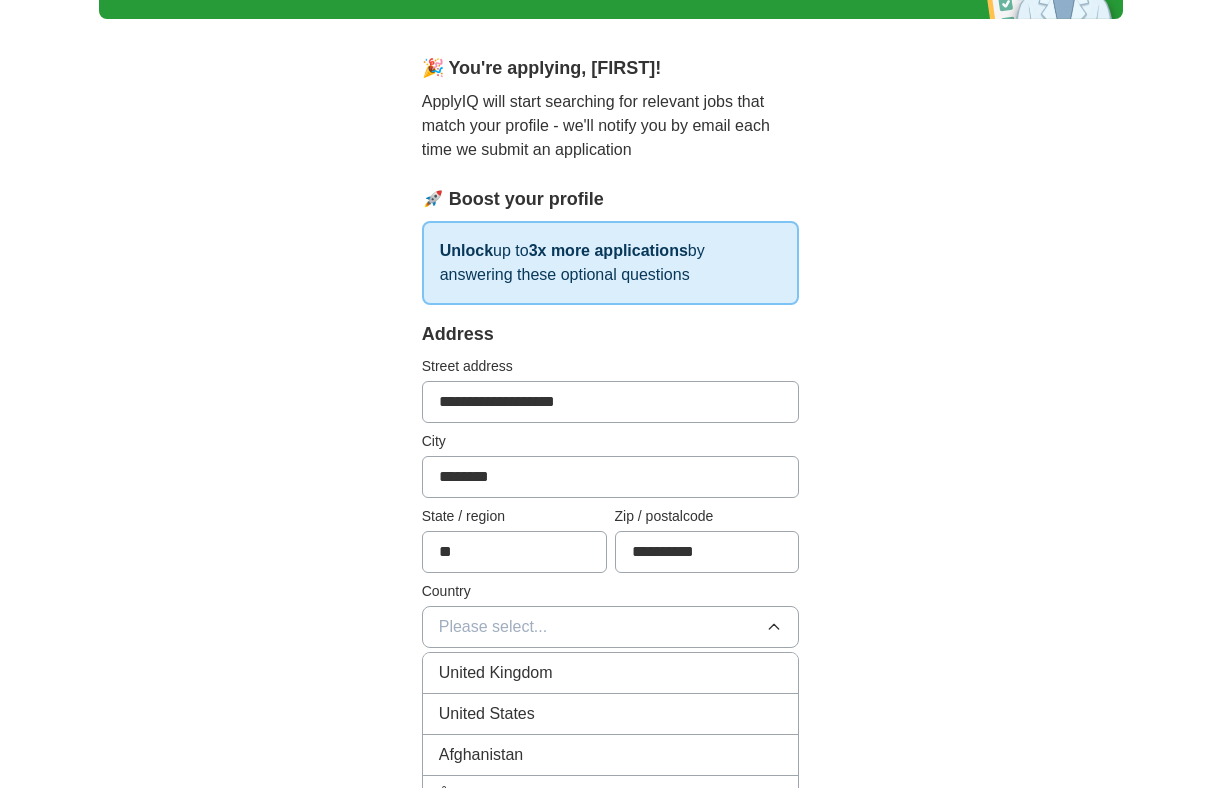 click on "United States" at bounding box center [611, 714] 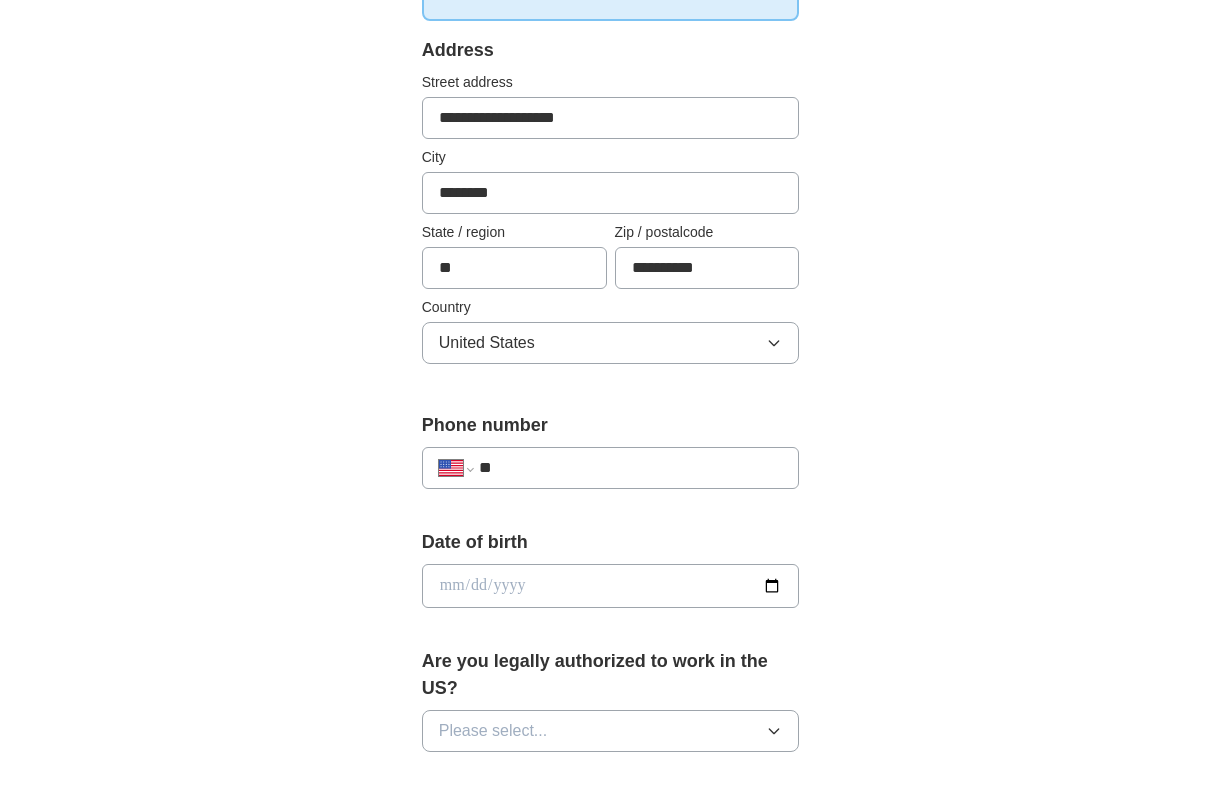 scroll, scrollTop: 425, scrollLeft: 0, axis: vertical 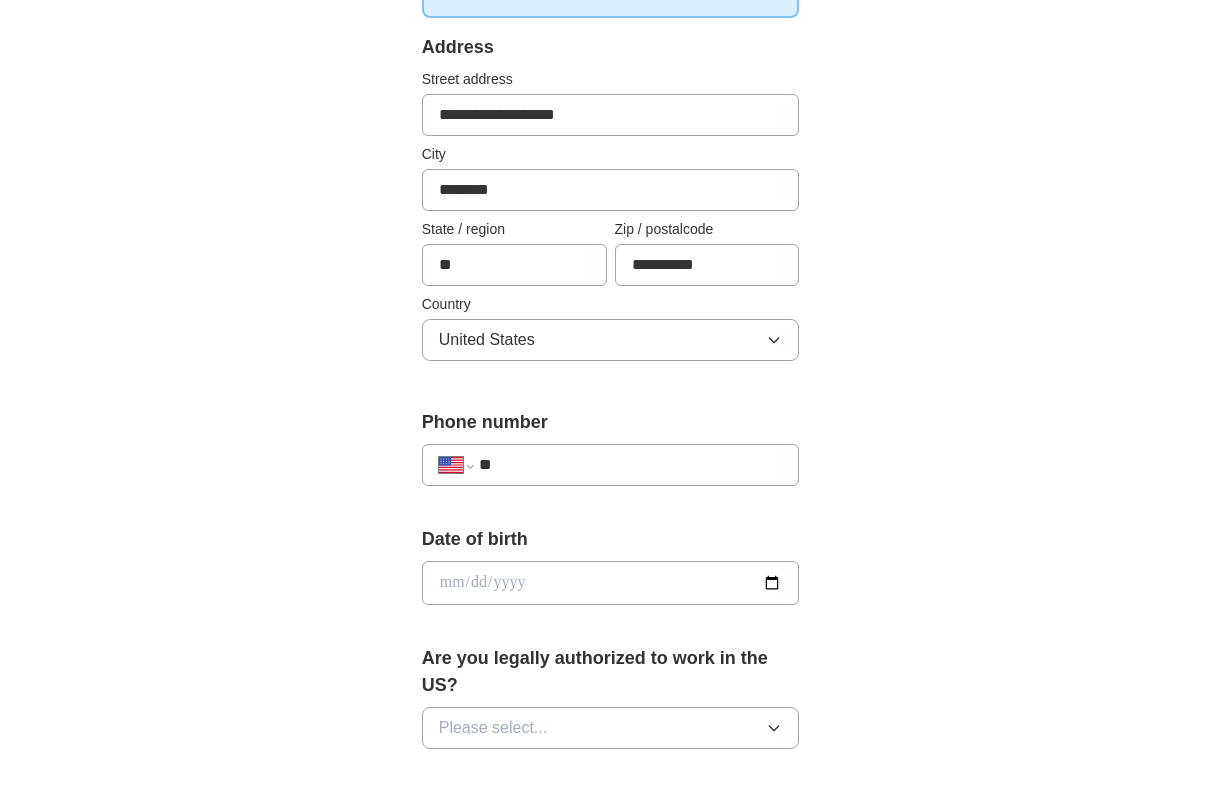click on "**" at bounding box center [631, 465] 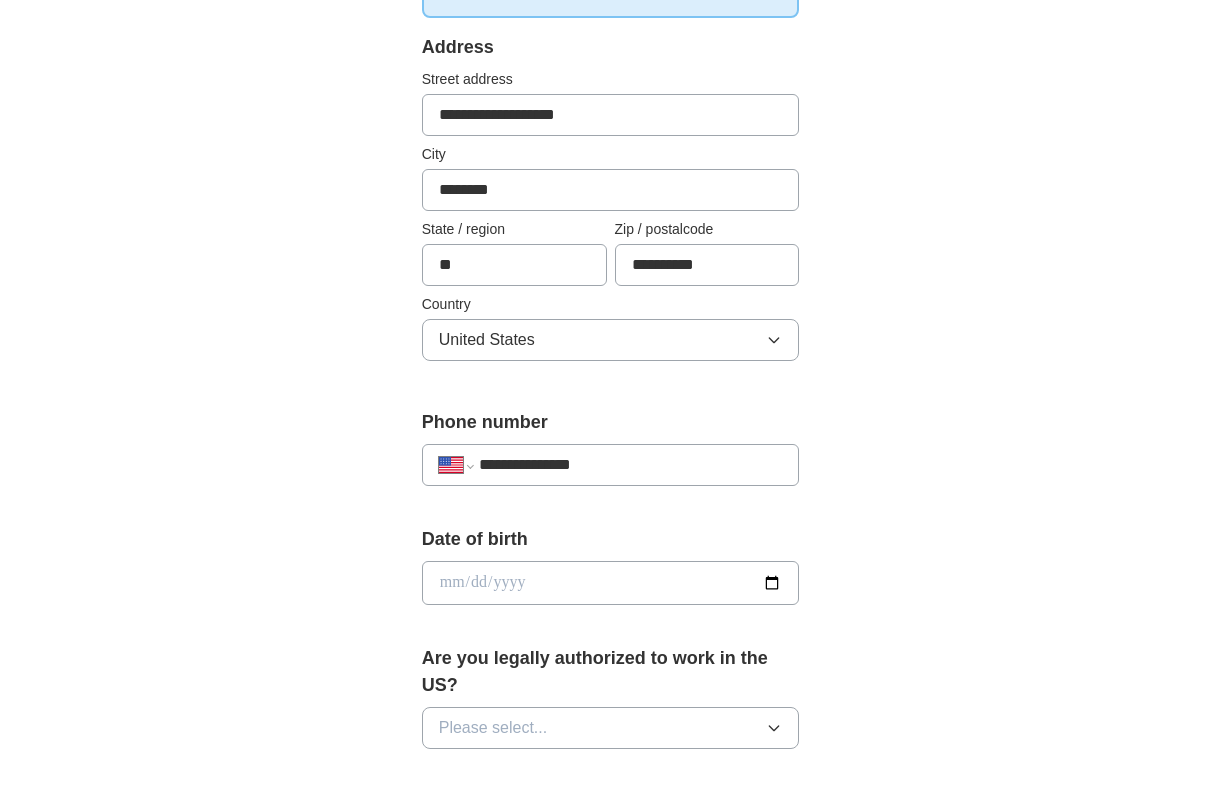 type on "**********" 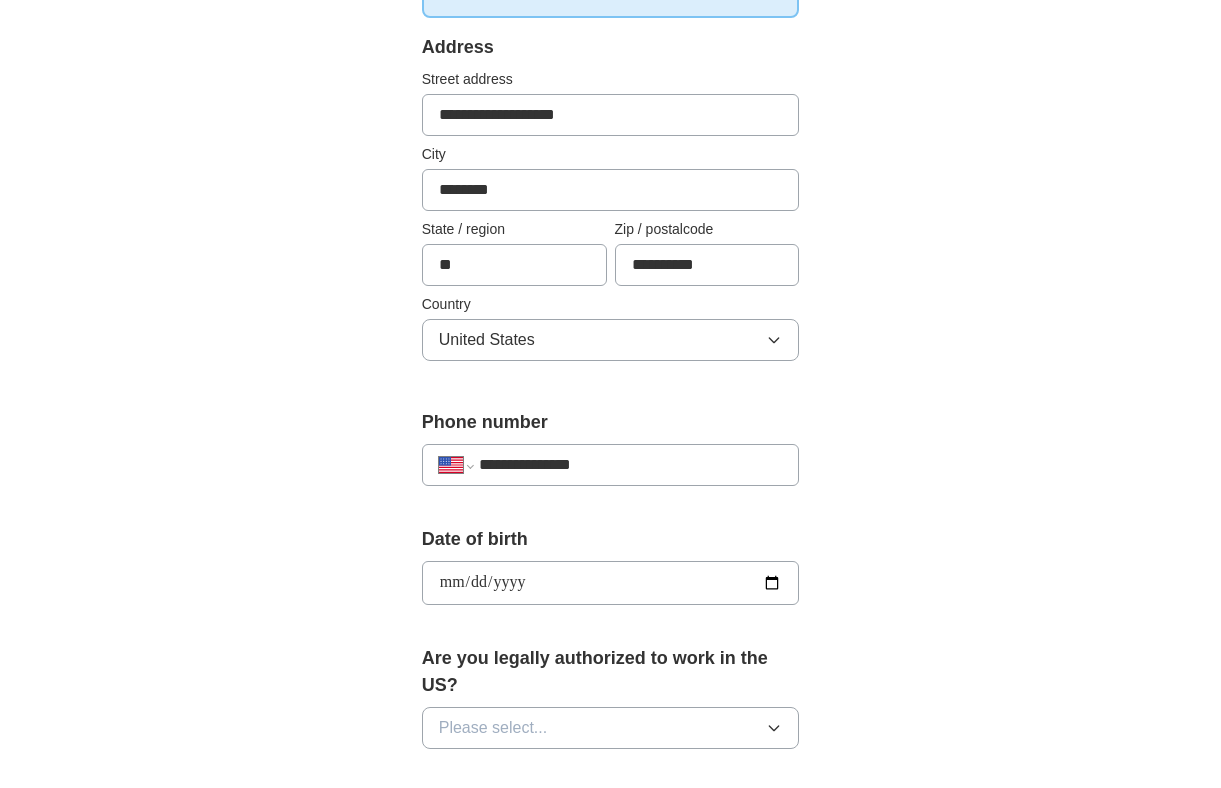 type on "**********" 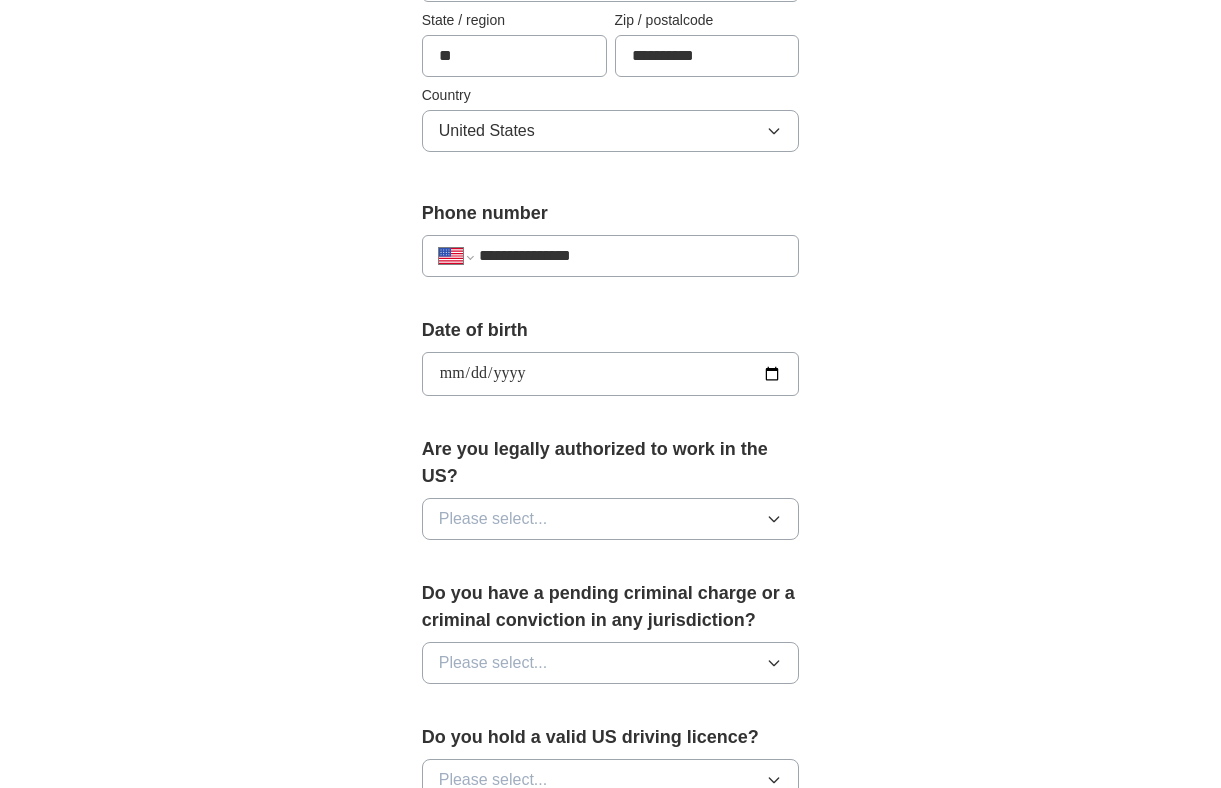 scroll, scrollTop: 644, scrollLeft: 0, axis: vertical 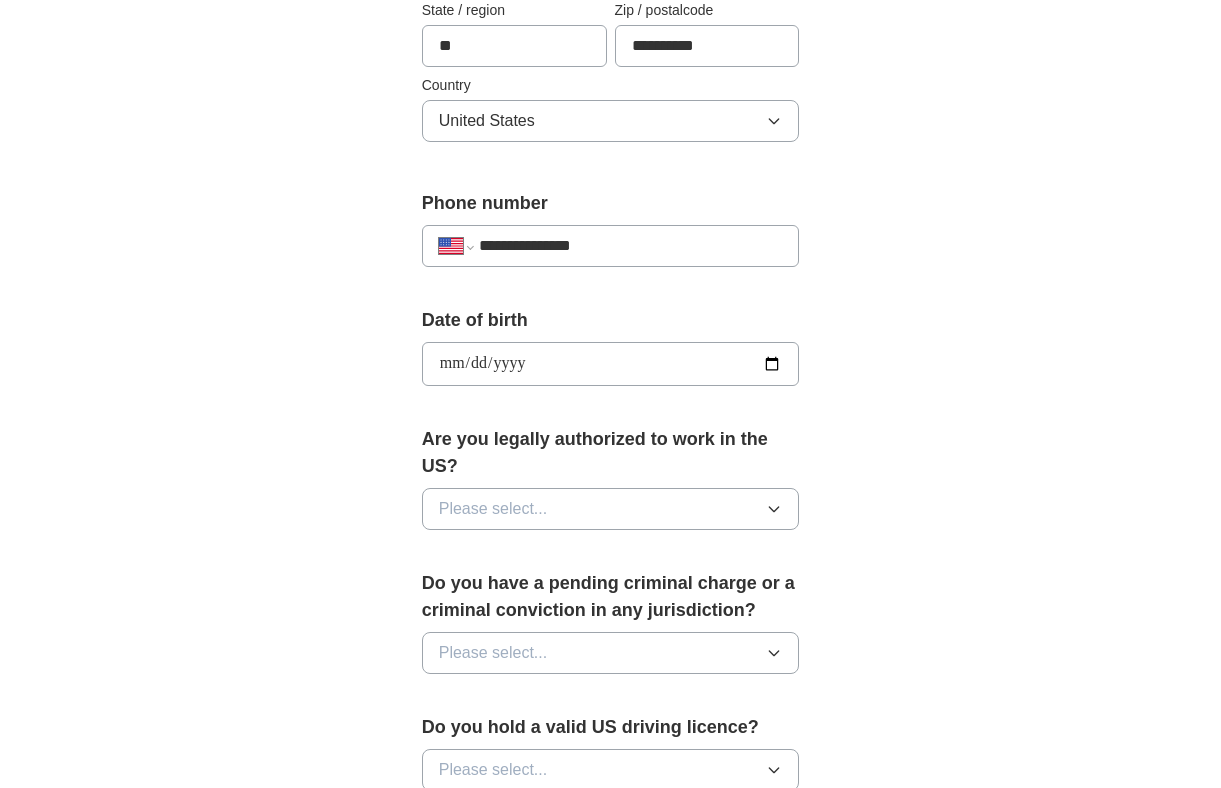 click on "Please select..." at bounding box center [611, 509] 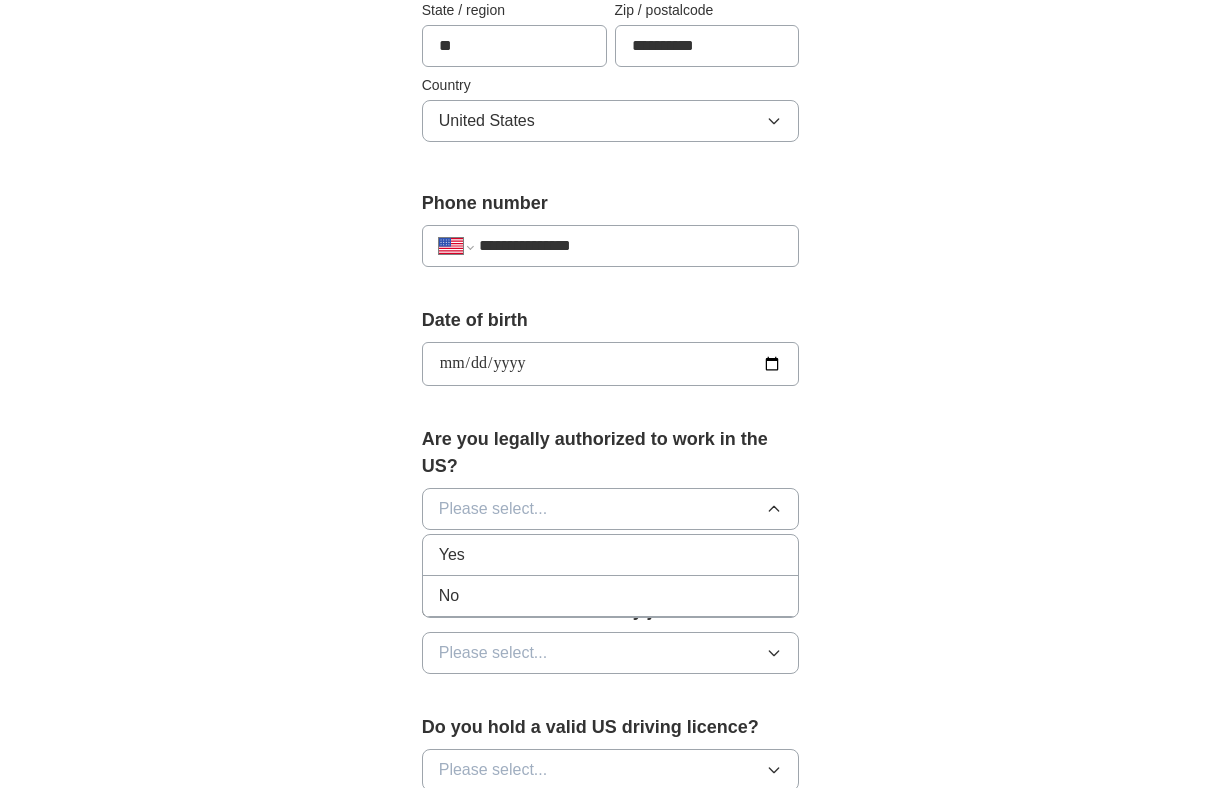 click on "Yes" at bounding box center (611, 555) 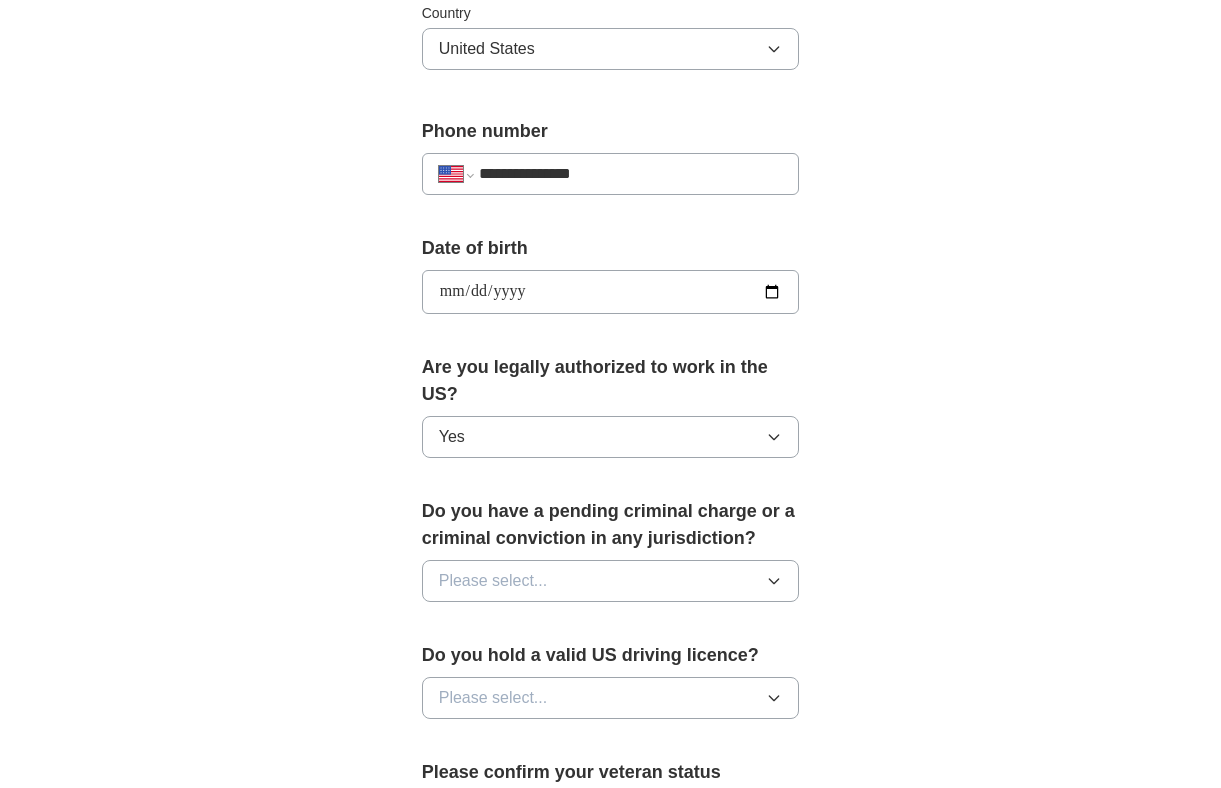 scroll, scrollTop: 719, scrollLeft: 0, axis: vertical 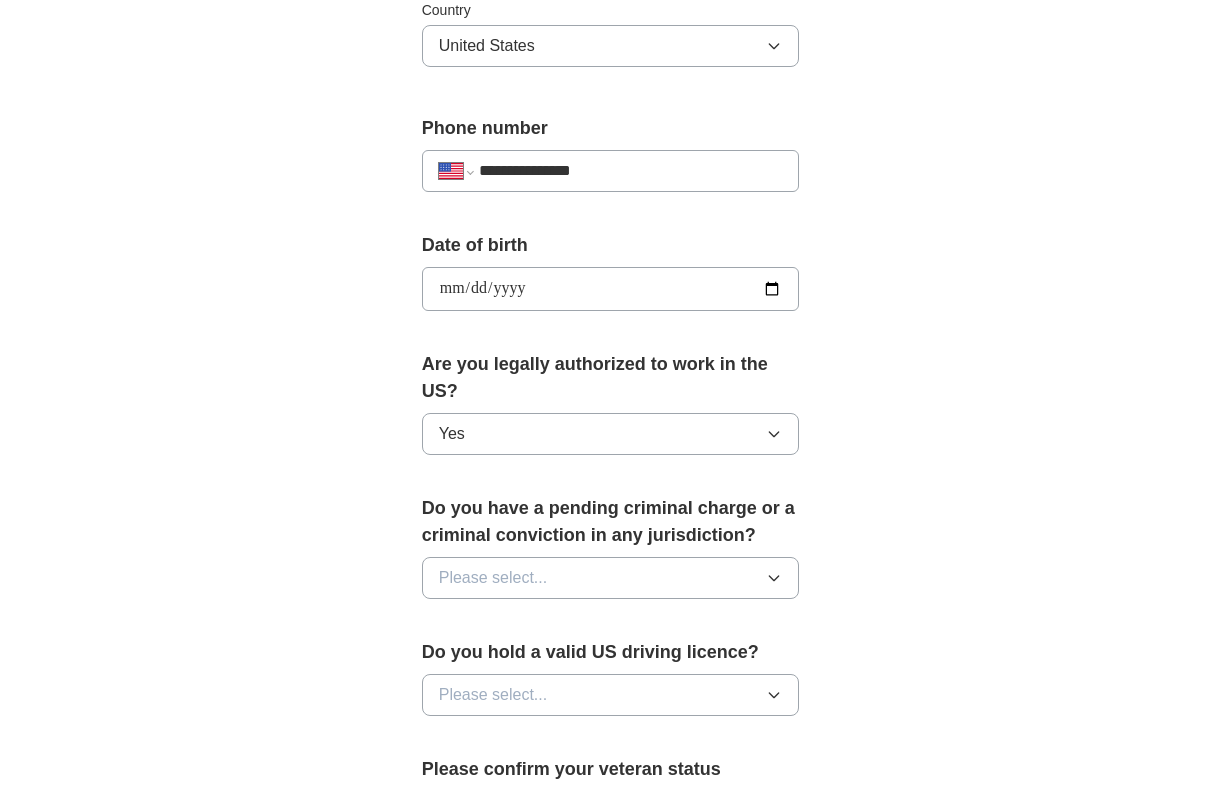 click on "Please select..." at bounding box center (611, 578) 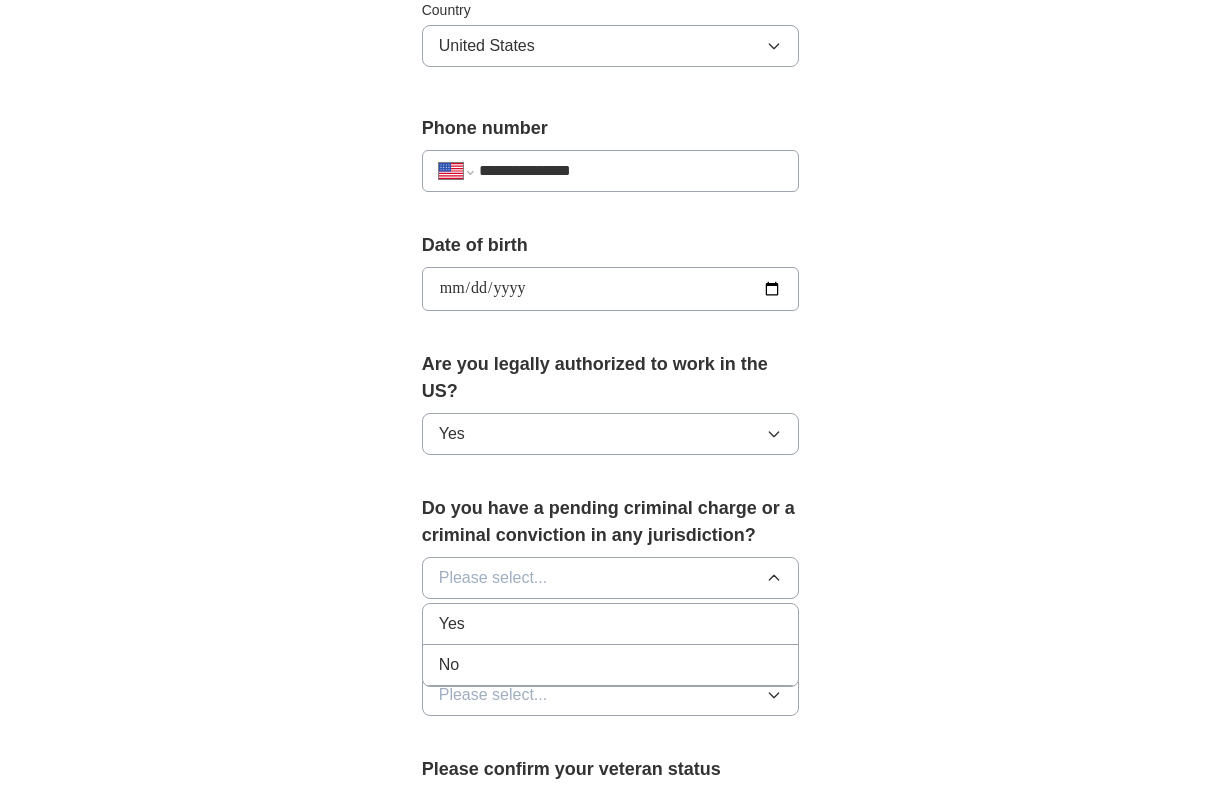 click on "No" at bounding box center (611, 665) 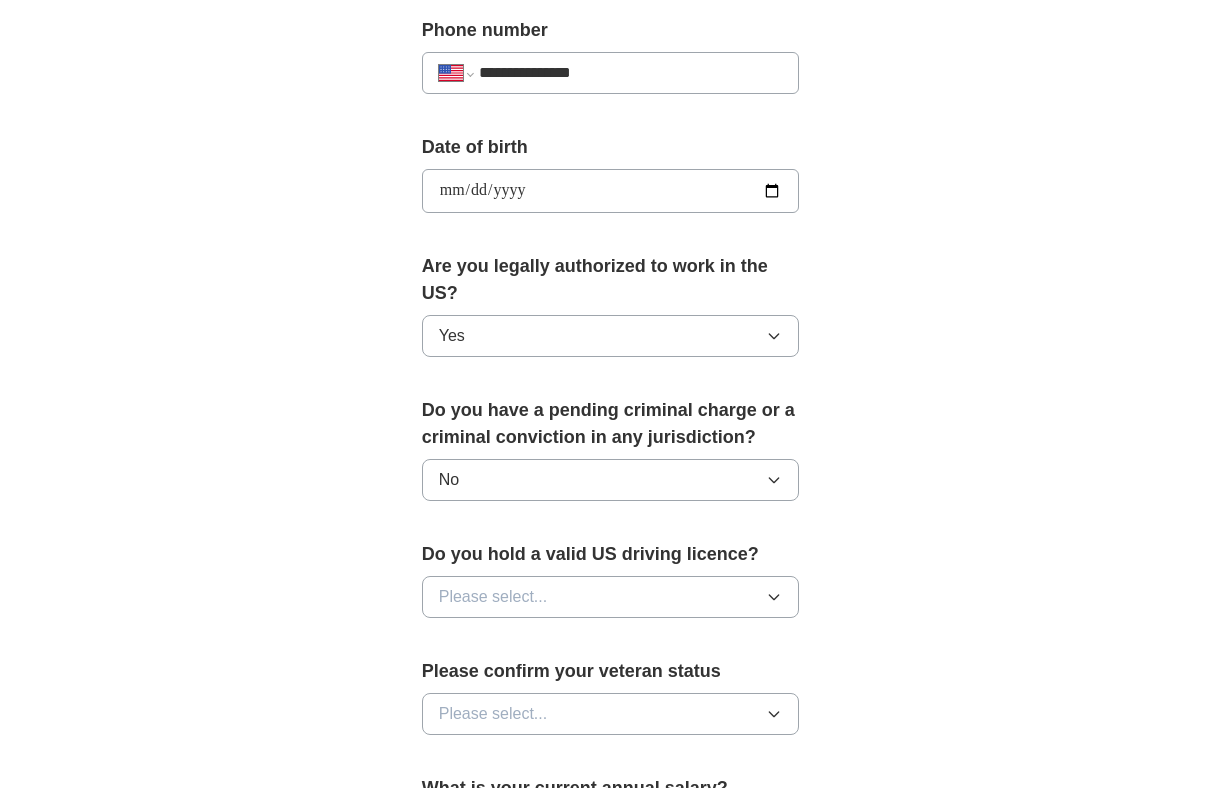 scroll, scrollTop: 819, scrollLeft: 0, axis: vertical 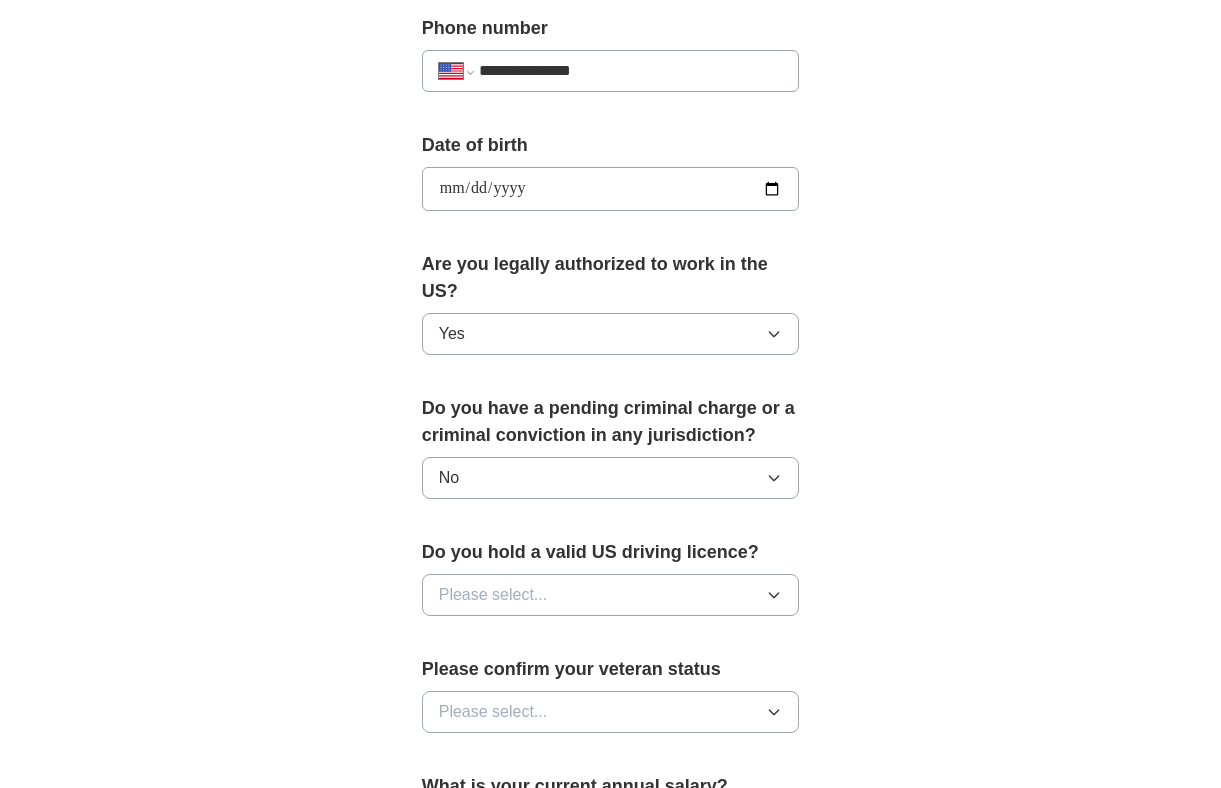 click on "Please select..." at bounding box center [611, 595] 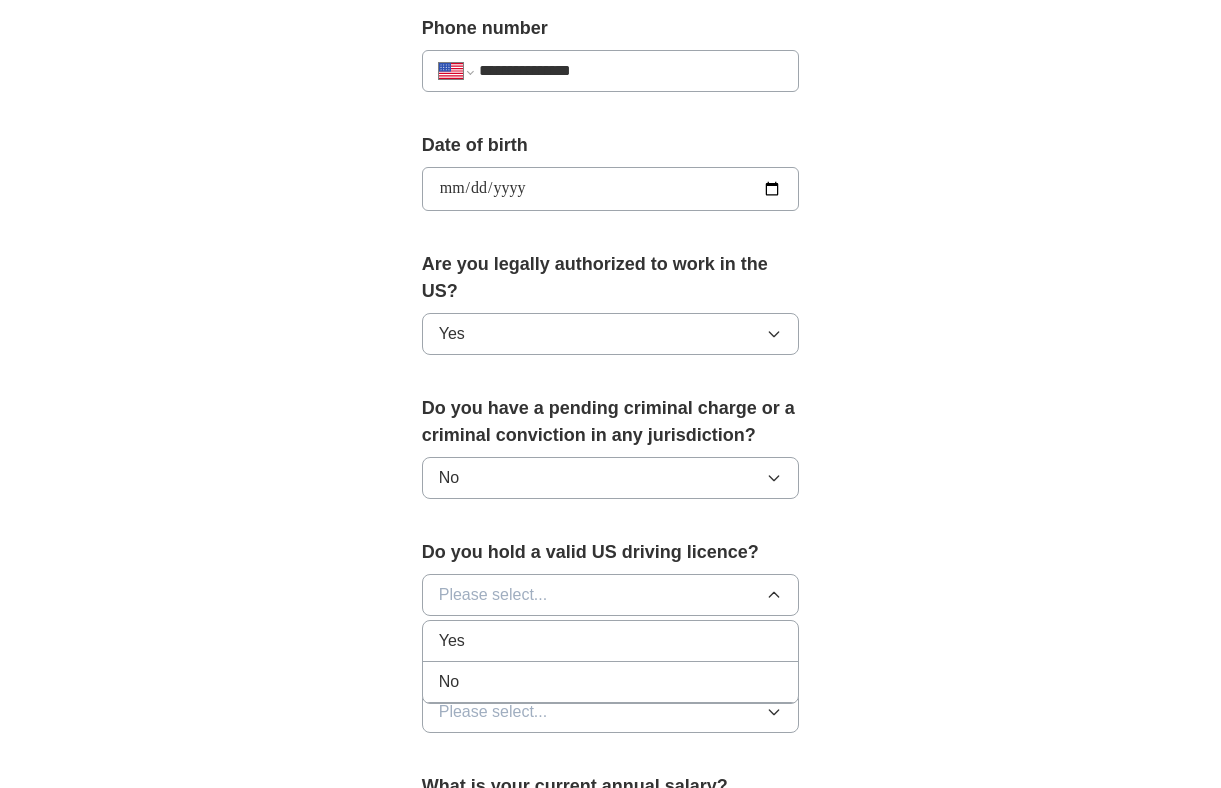 click on "No" at bounding box center [611, 682] 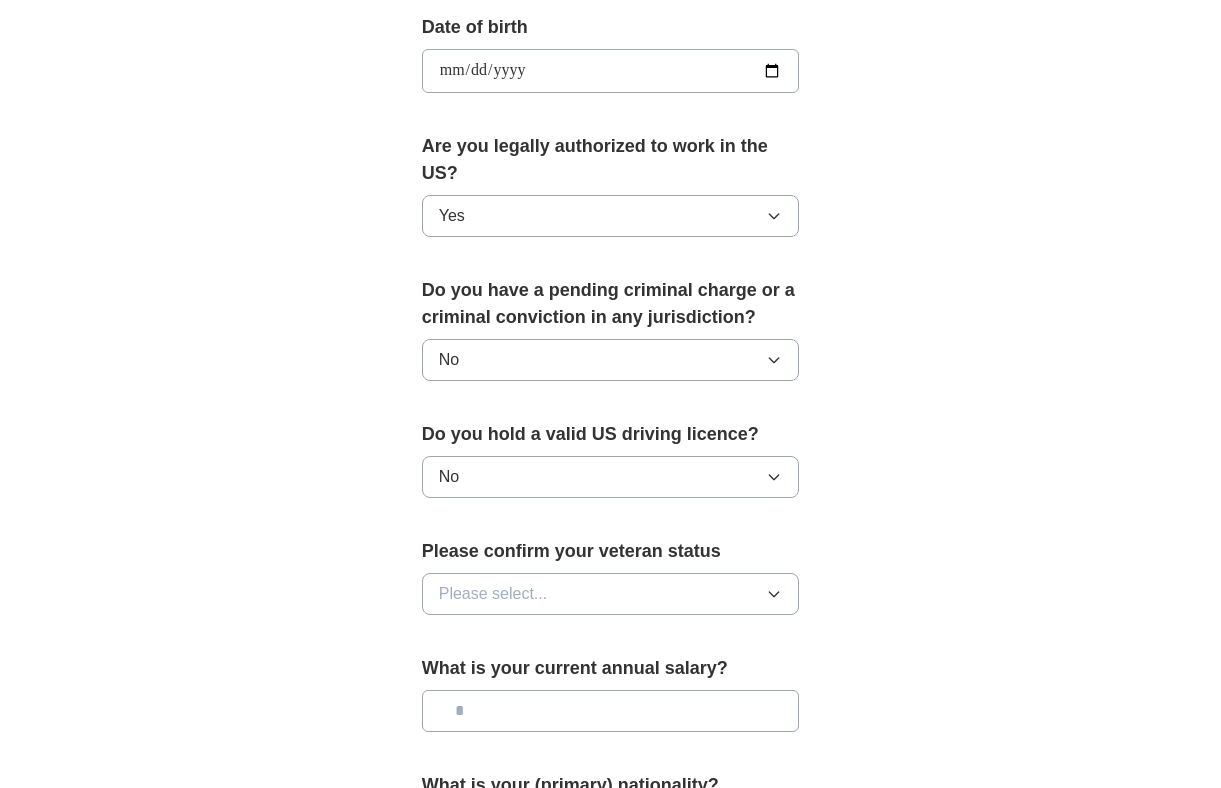 scroll, scrollTop: 940, scrollLeft: 0, axis: vertical 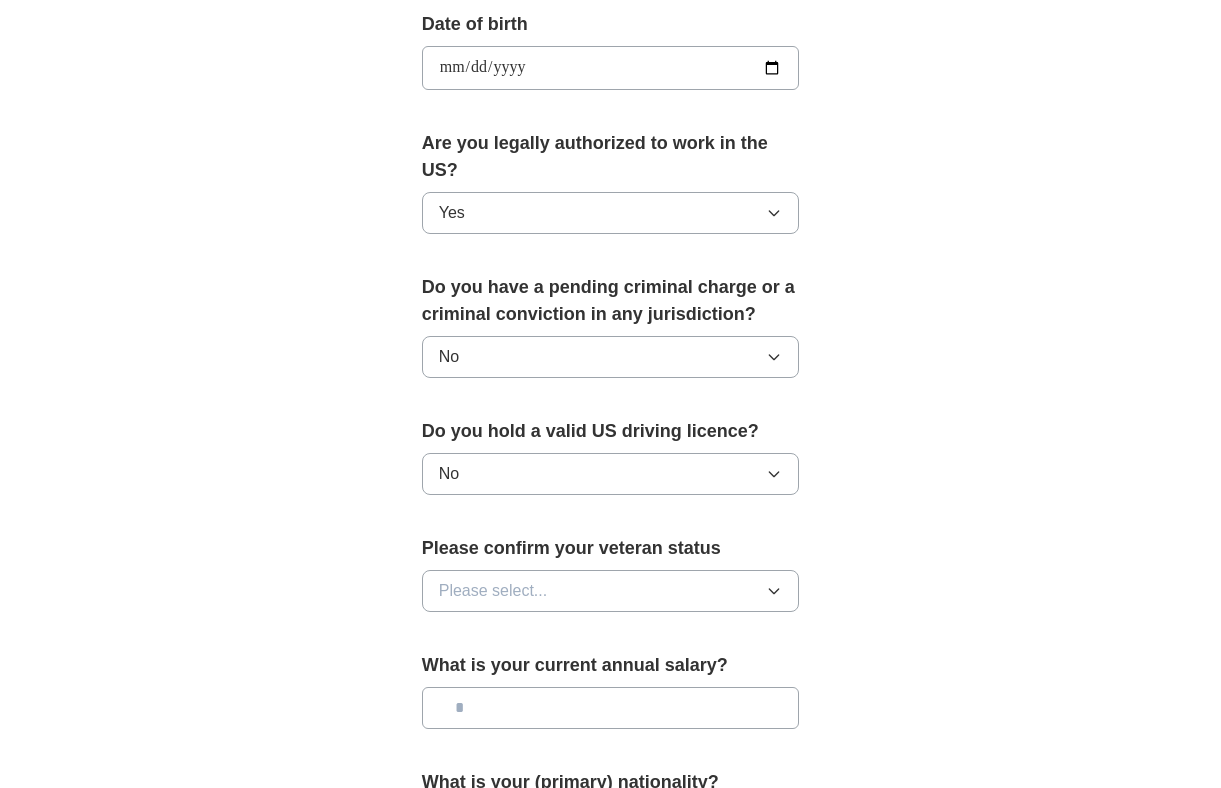 click on "Please select..." at bounding box center (611, 591) 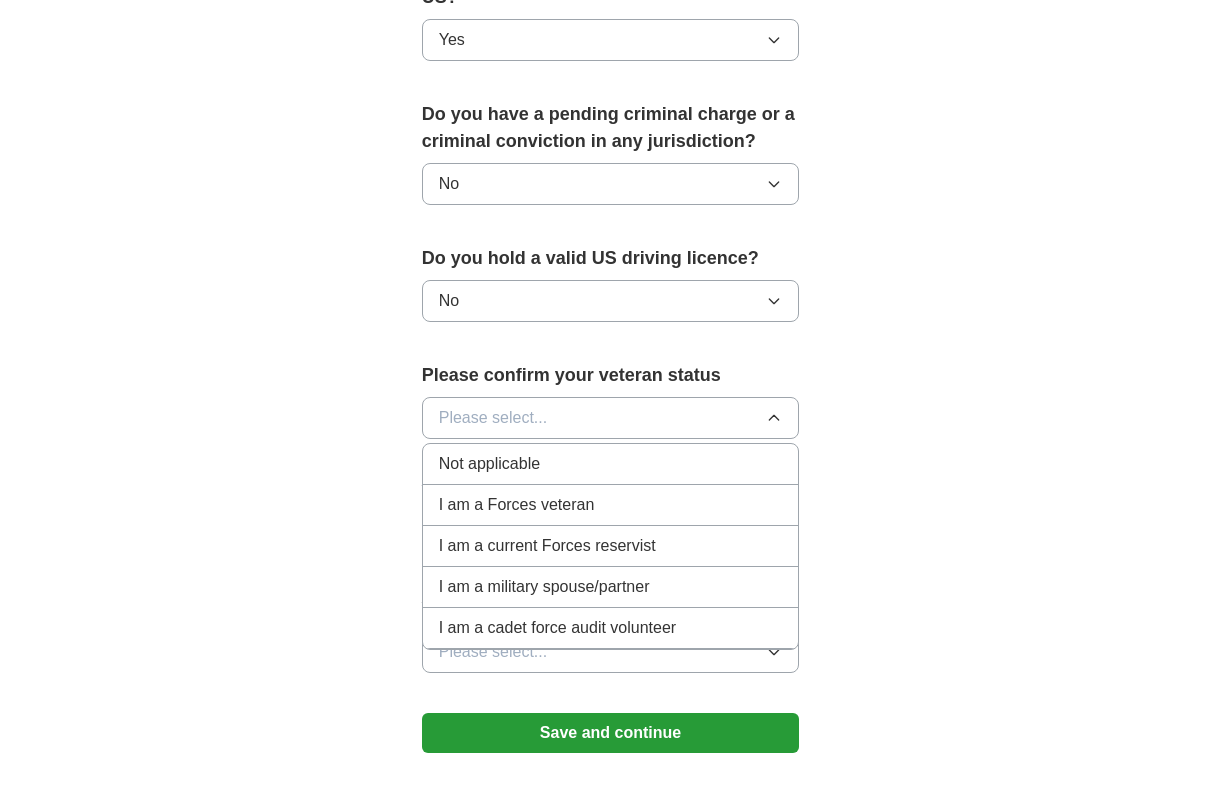 scroll, scrollTop: 1114, scrollLeft: 0, axis: vertical 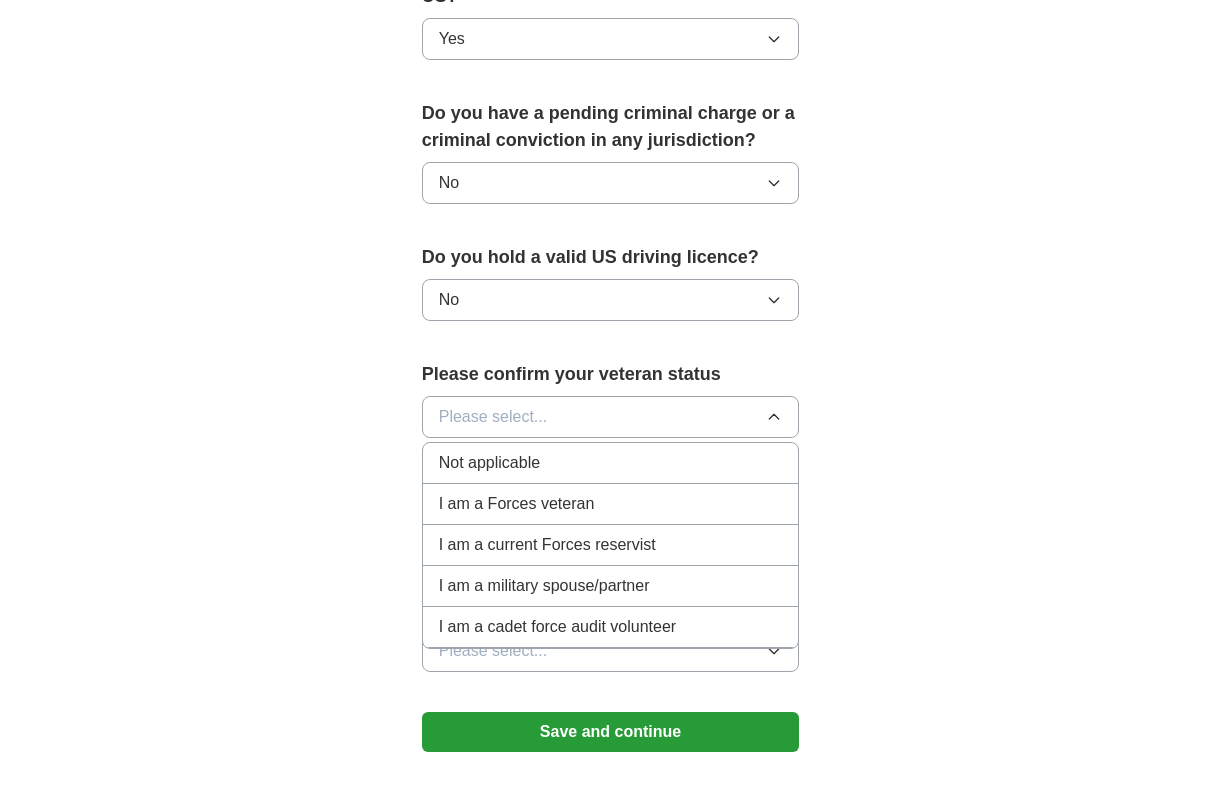 click on "Not applicable" at bounding box center [611, 463] 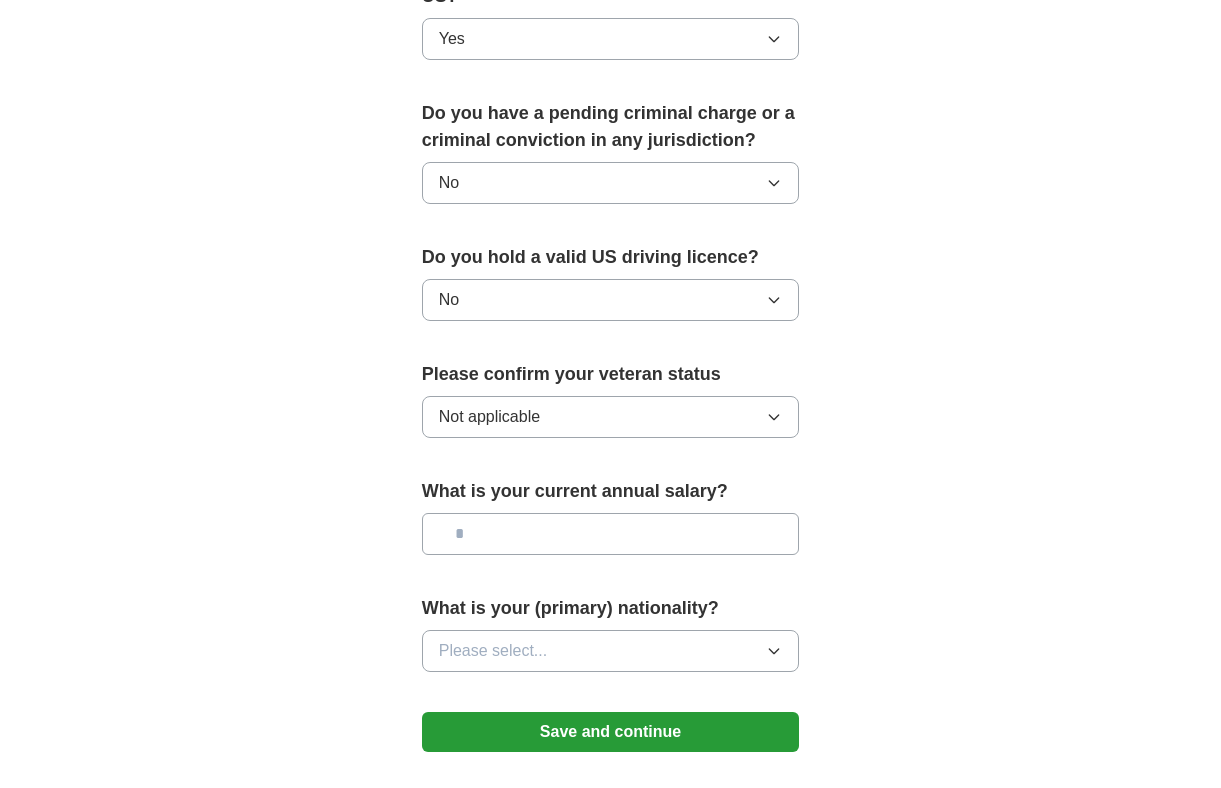 click at bounding box center [611, 534] 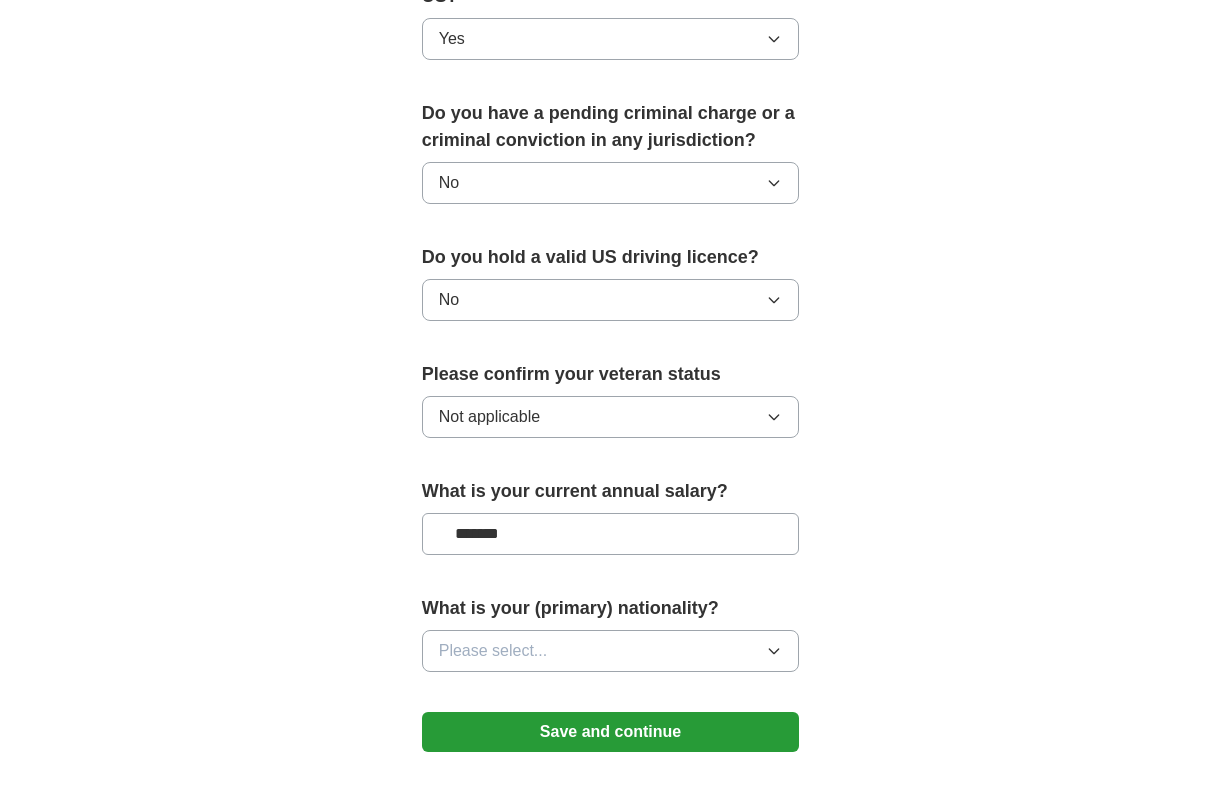 type on "*******" 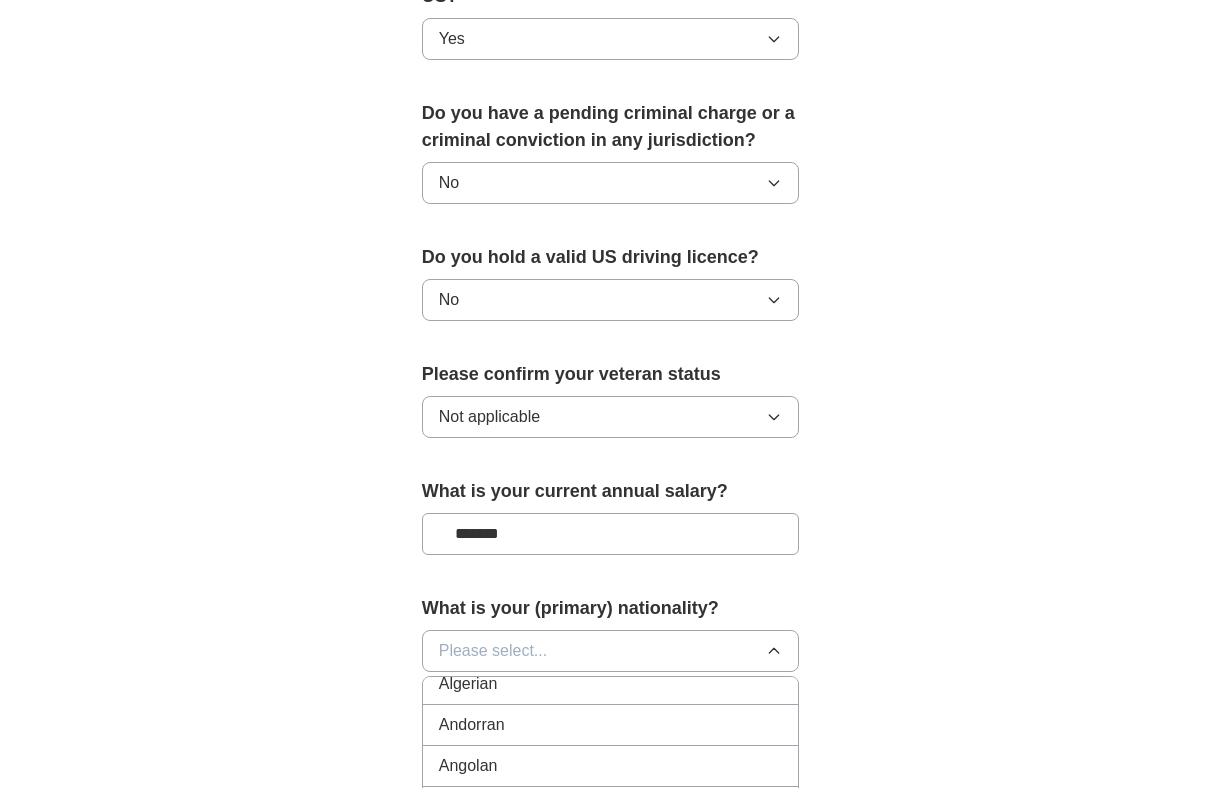 scroll, scrollTop: 0, scrollLeft: 0, axis: both 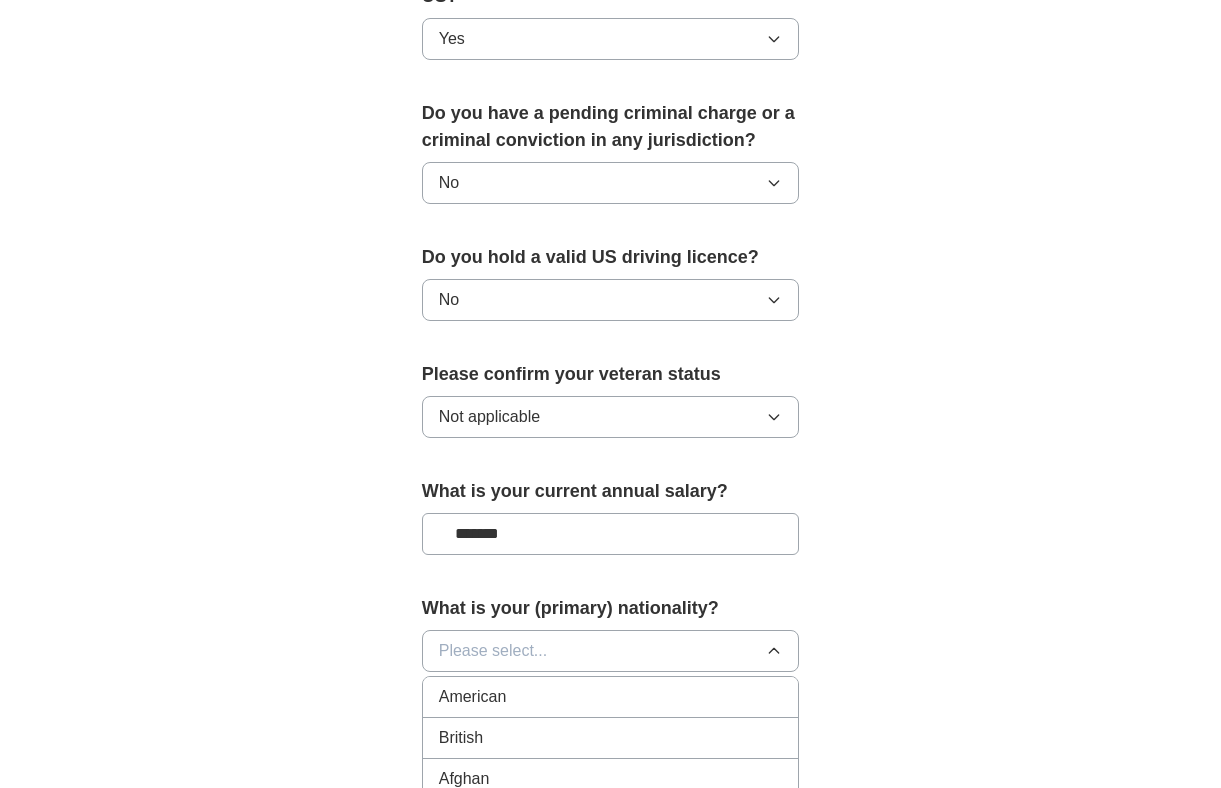 click on "American" at bounding box center [611, 697] 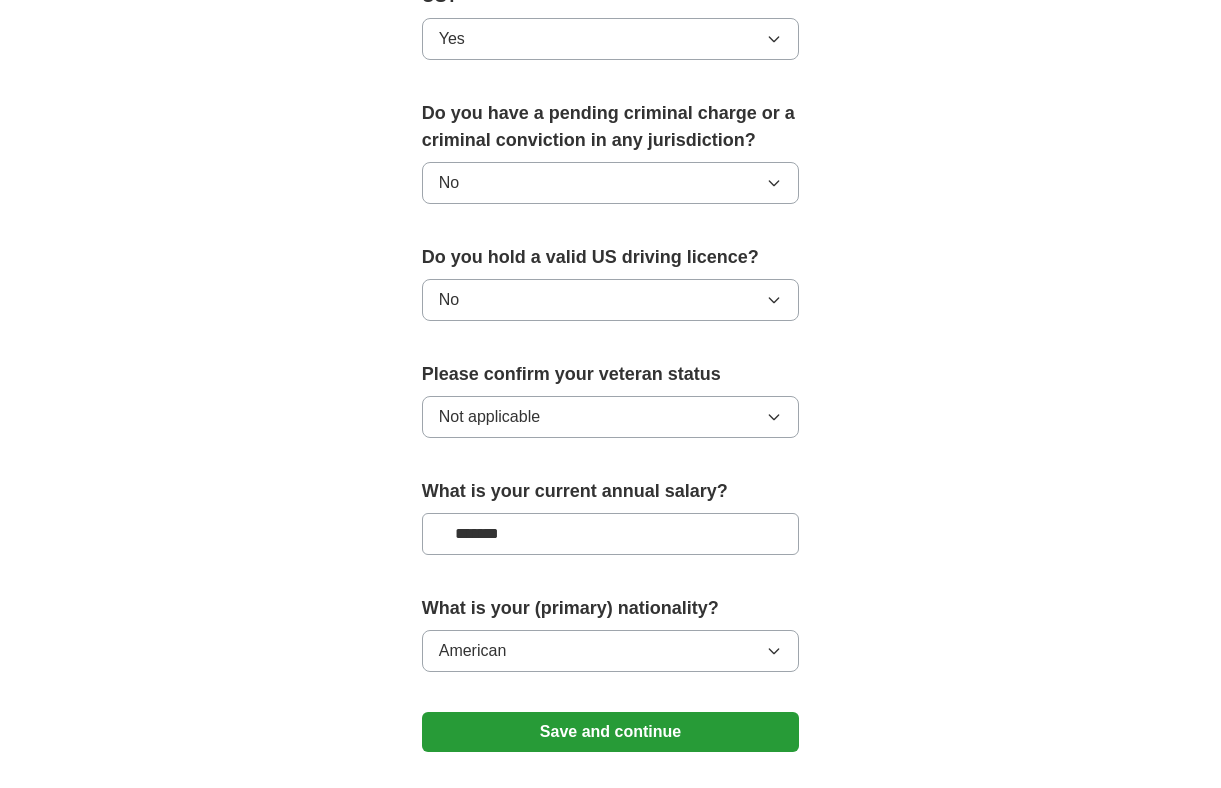 click on "Save and continue" at bounding box center (611, 732) 